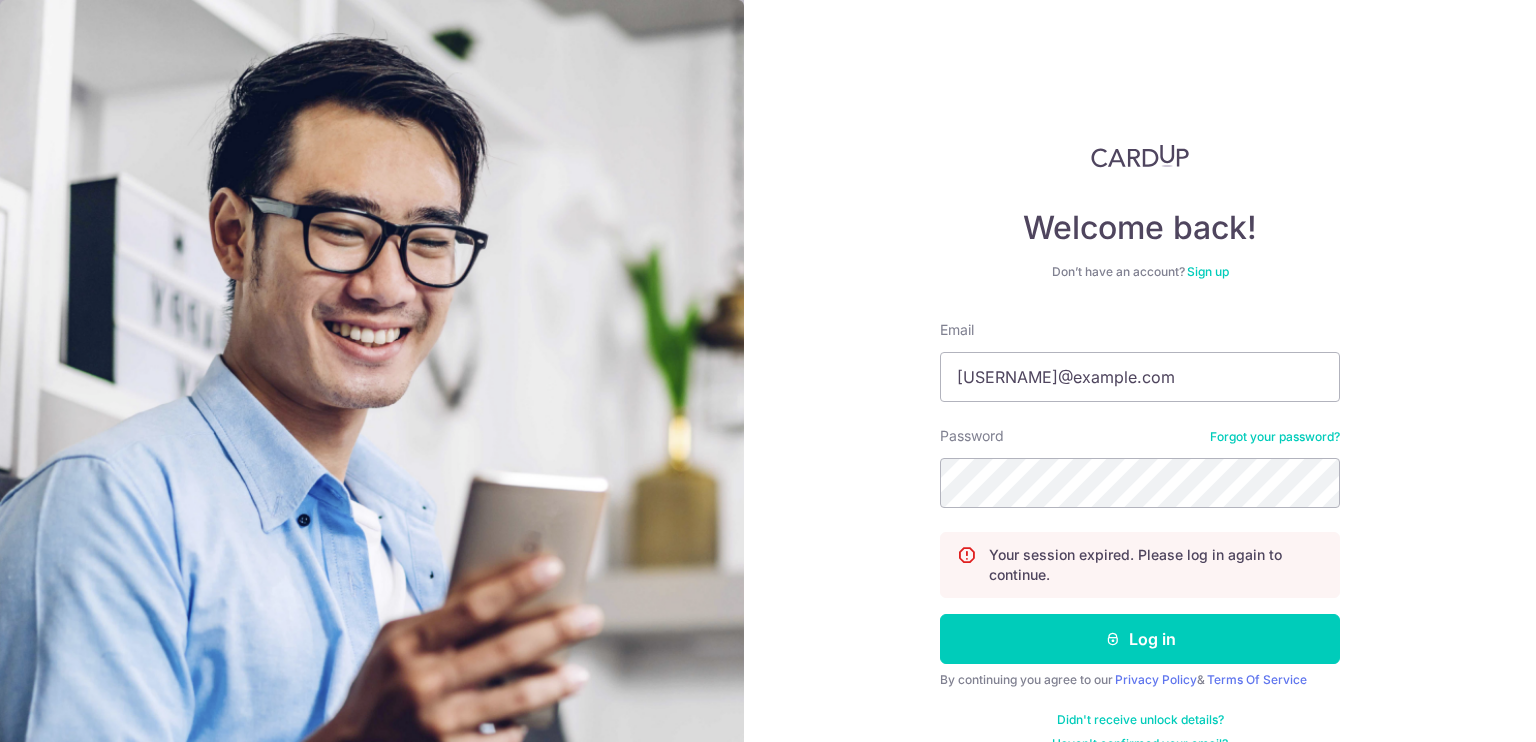 scroll, scrollTop: 0, scrollLeft: 0, axis: both 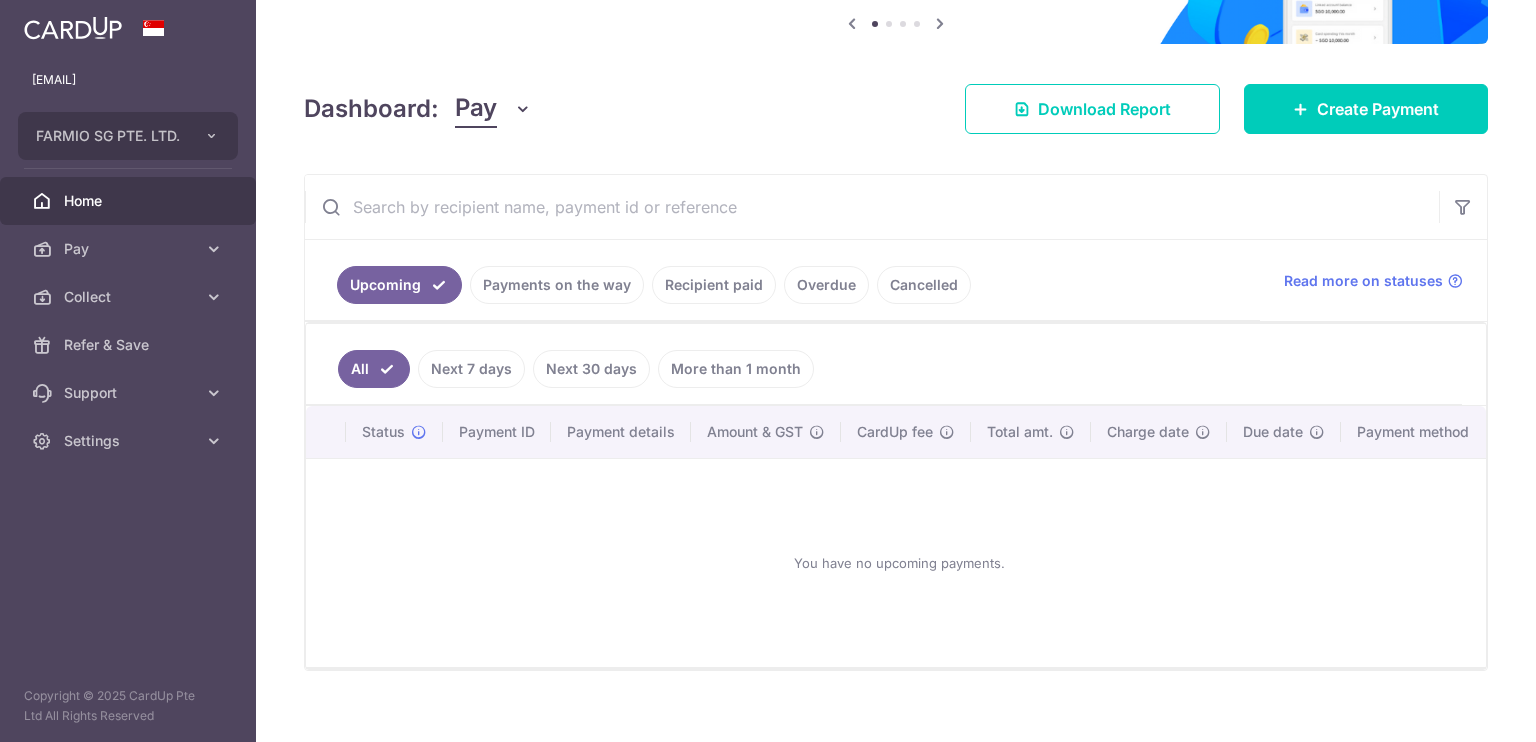 click on "Payments on the way" at bounding box center [557, 285] 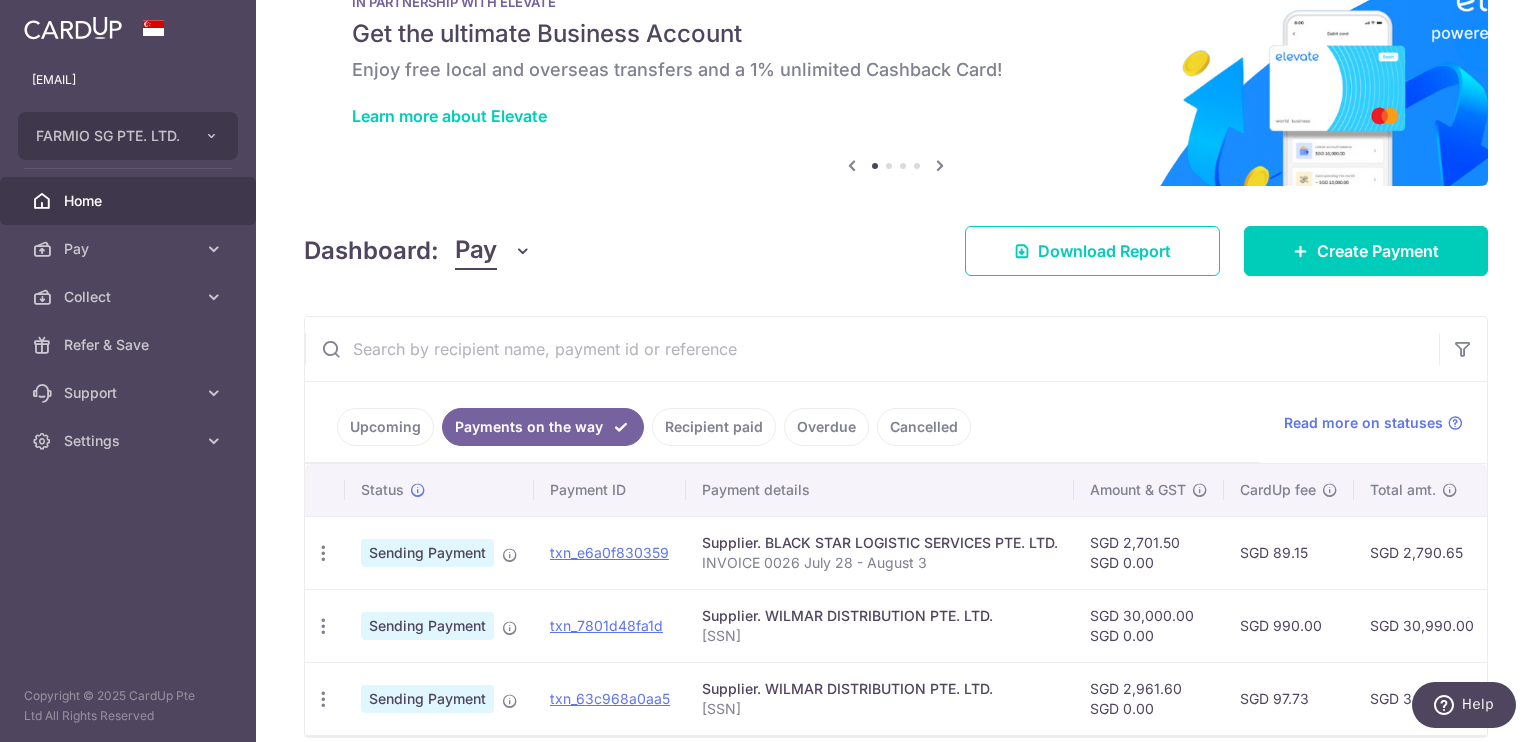 scroll, scrollTop: 167, scrollLeft: 0, axis: vertical 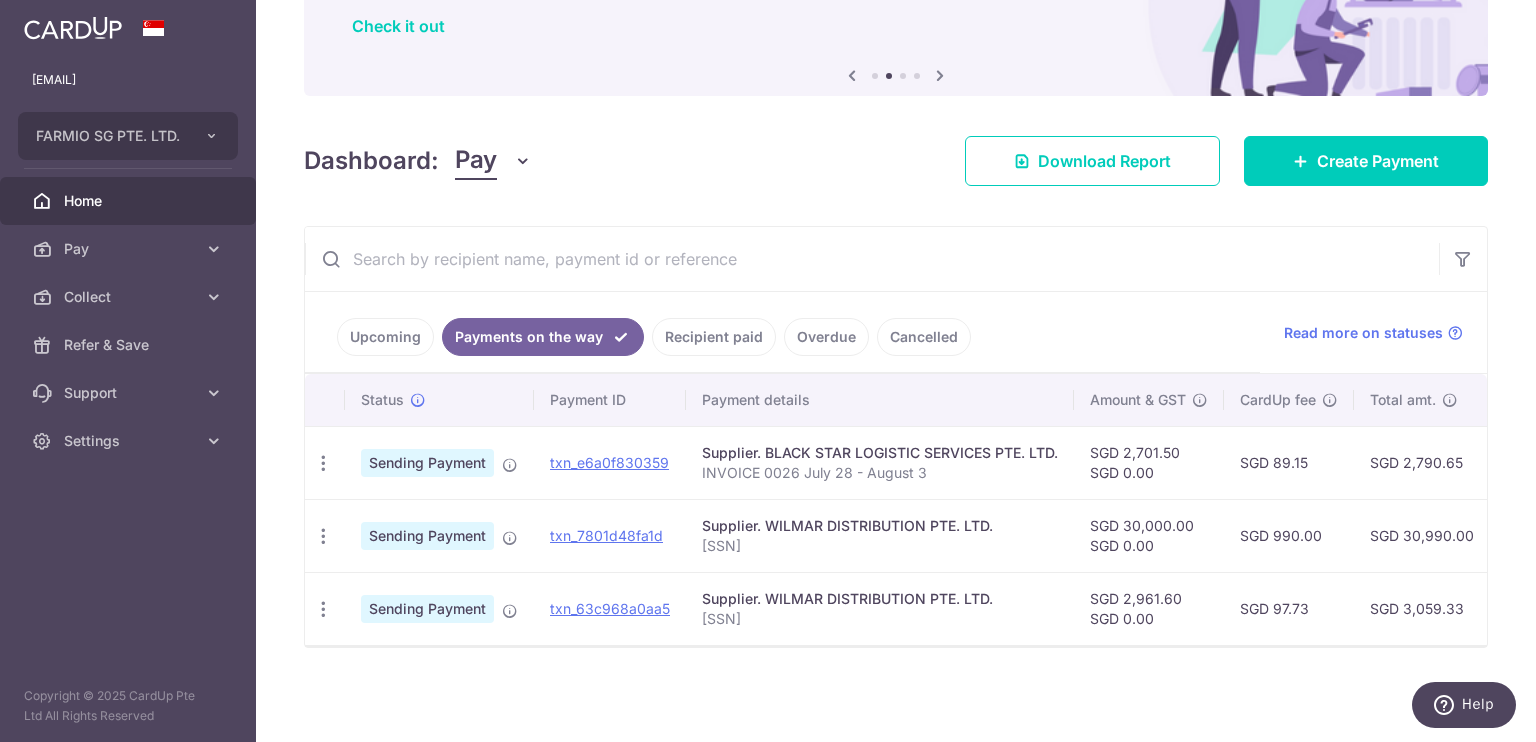 click on "Recipient paid" at bounding box center [714, 337] 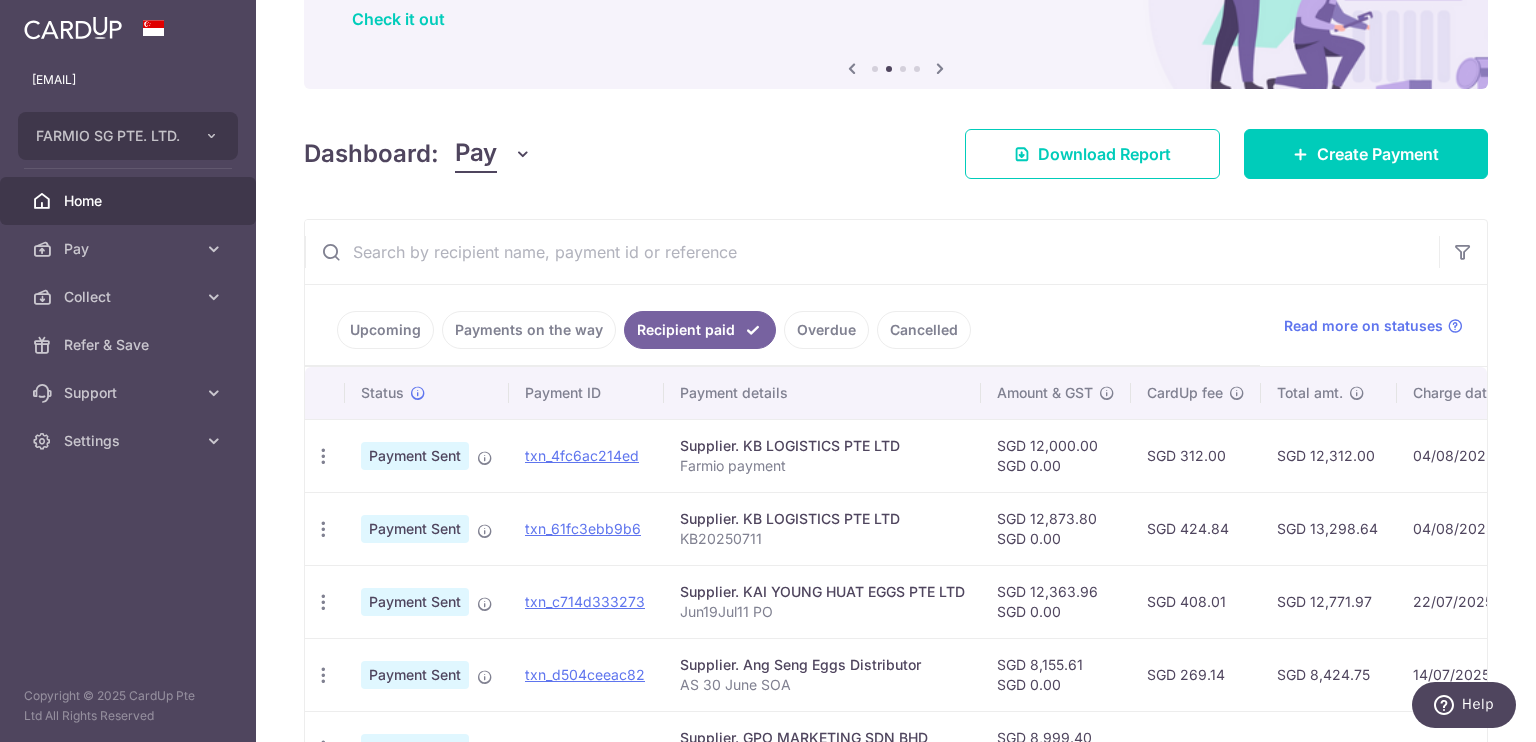 click on "Payments on the way" at bounding box center (529, 330) 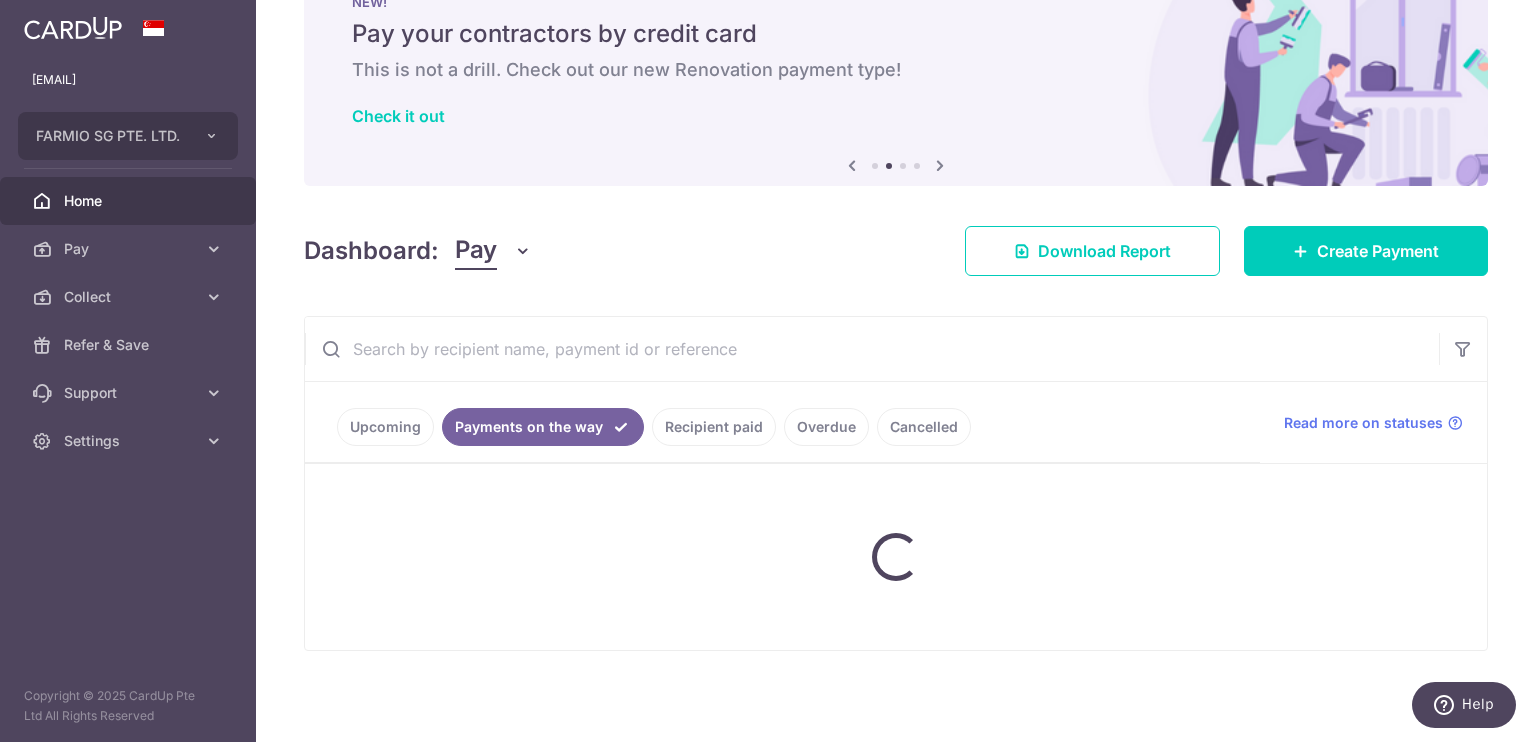 click at bounding box center (872, 349) 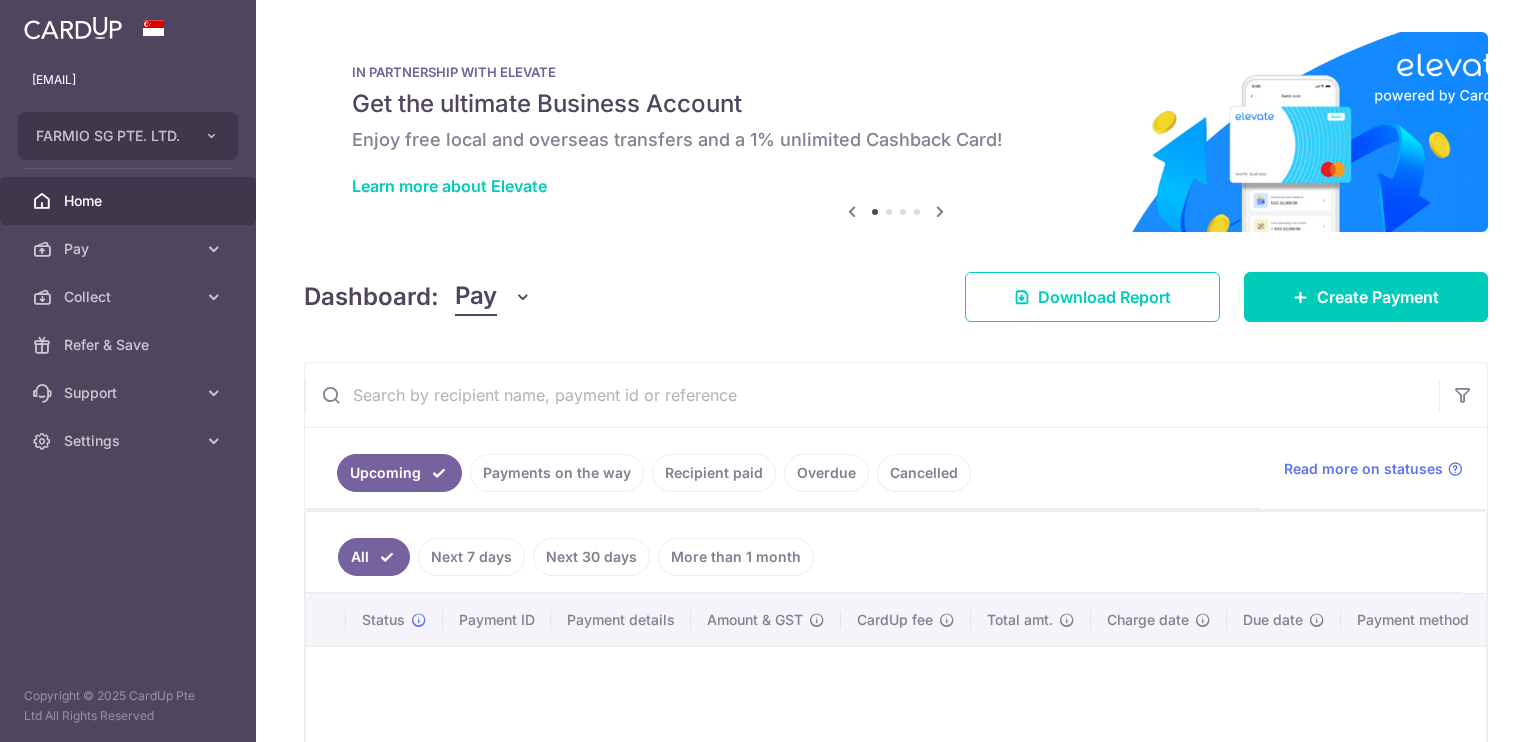scroll, scrollTop: 0, scrollLeft: 0, axis: both 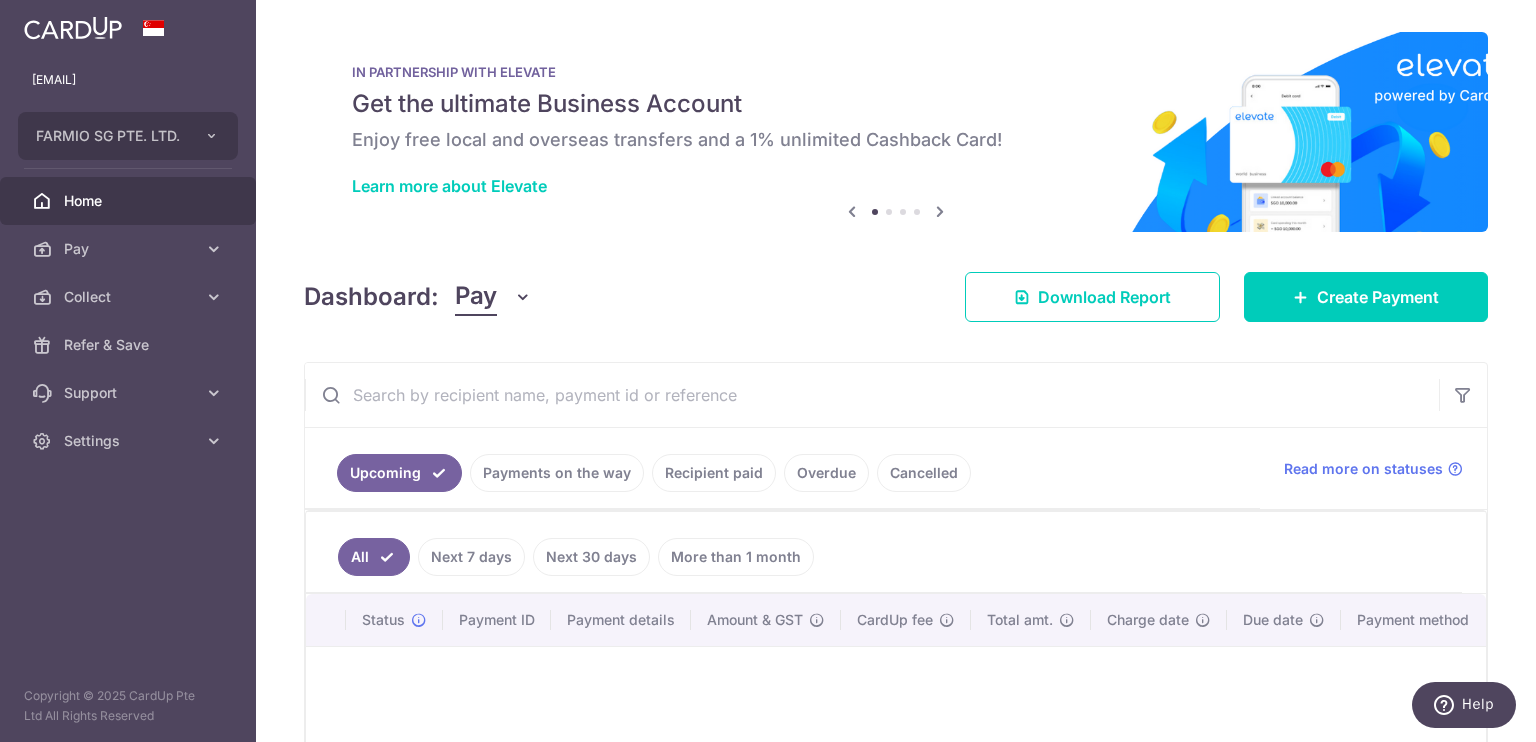 click on "Payments on the way" at bounding box center [557, 473] 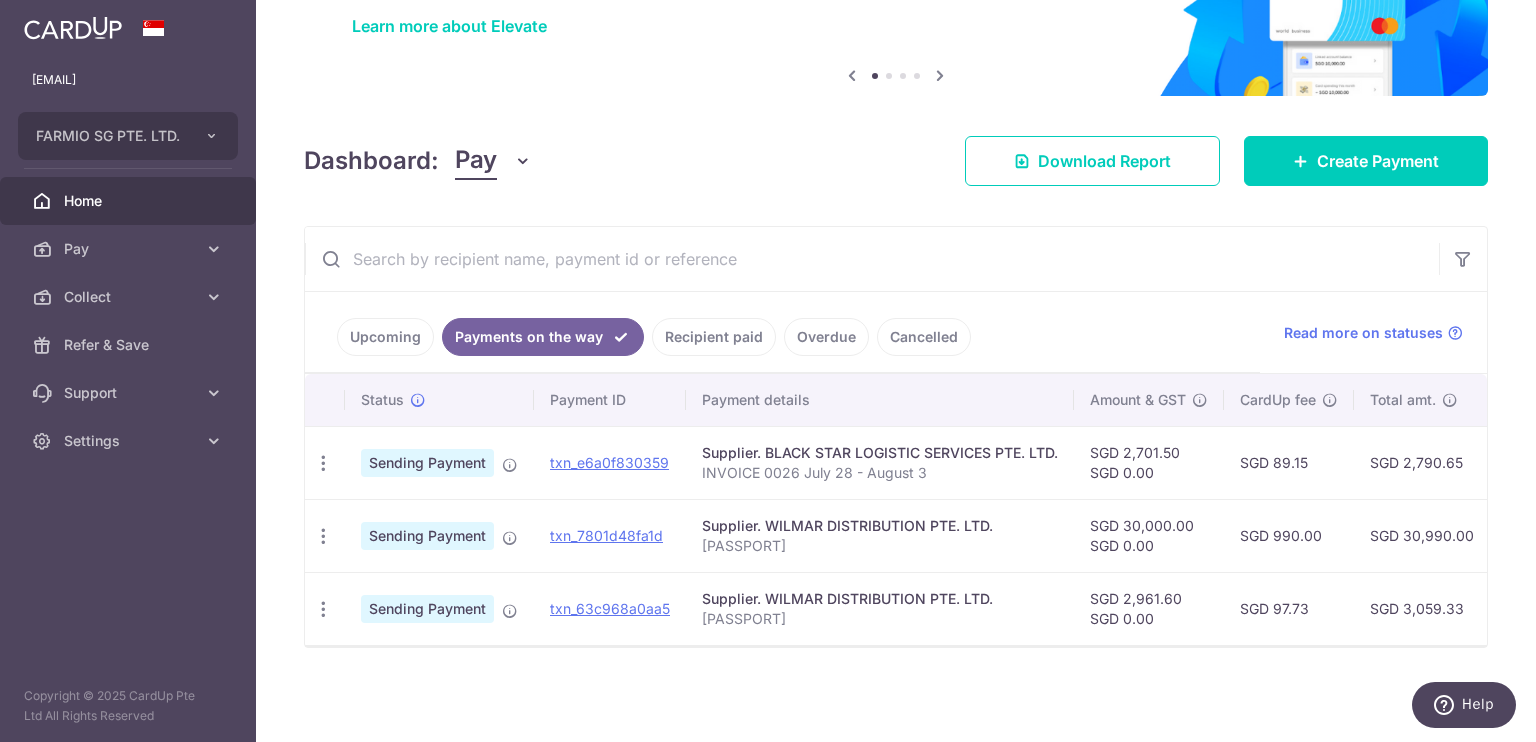 scroll, scrollTop: 165, scrollLeft: 0, axis: vertical 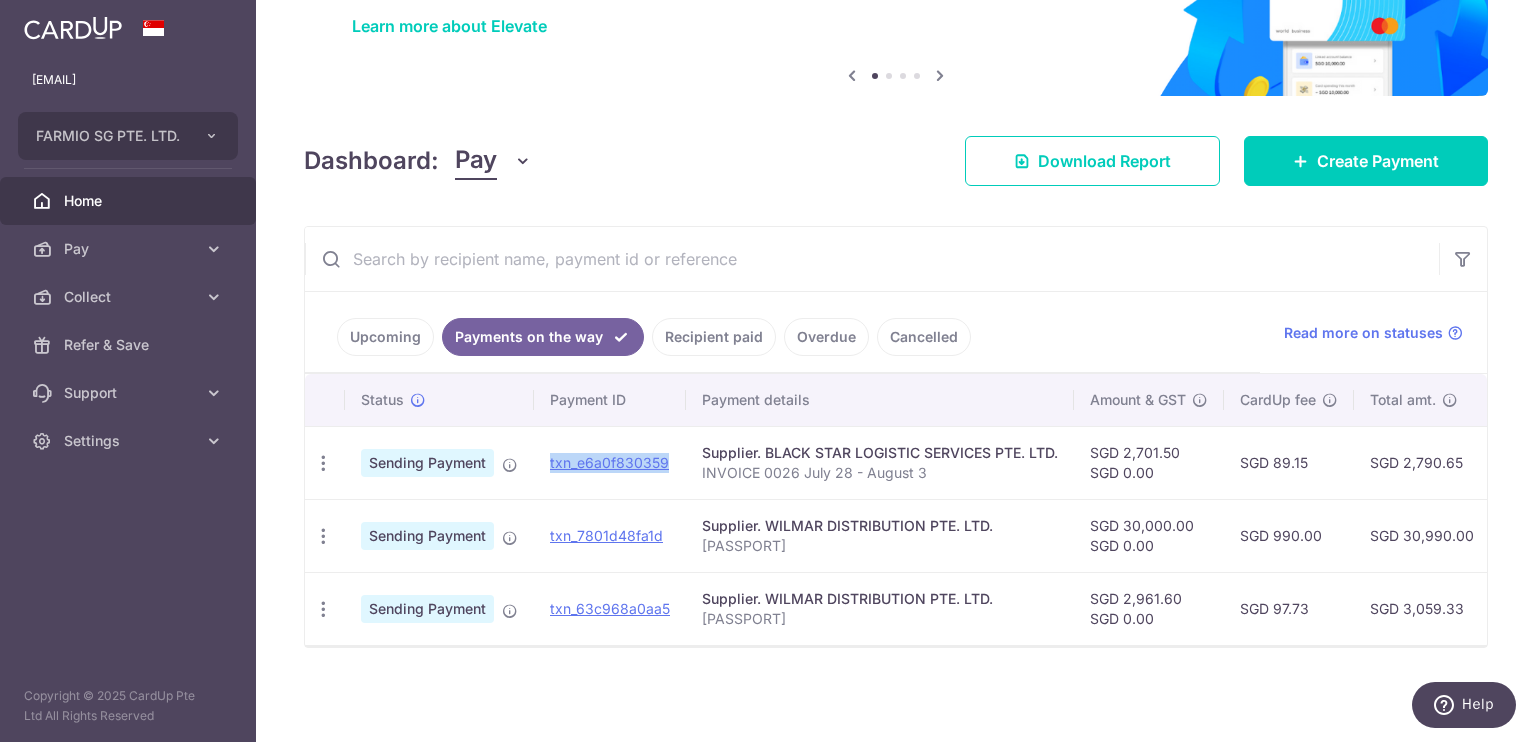 drag, startPoint x: 670, startPoint y: 443, endPoint x: 547, endPoint y: 436, distance: 123.19903 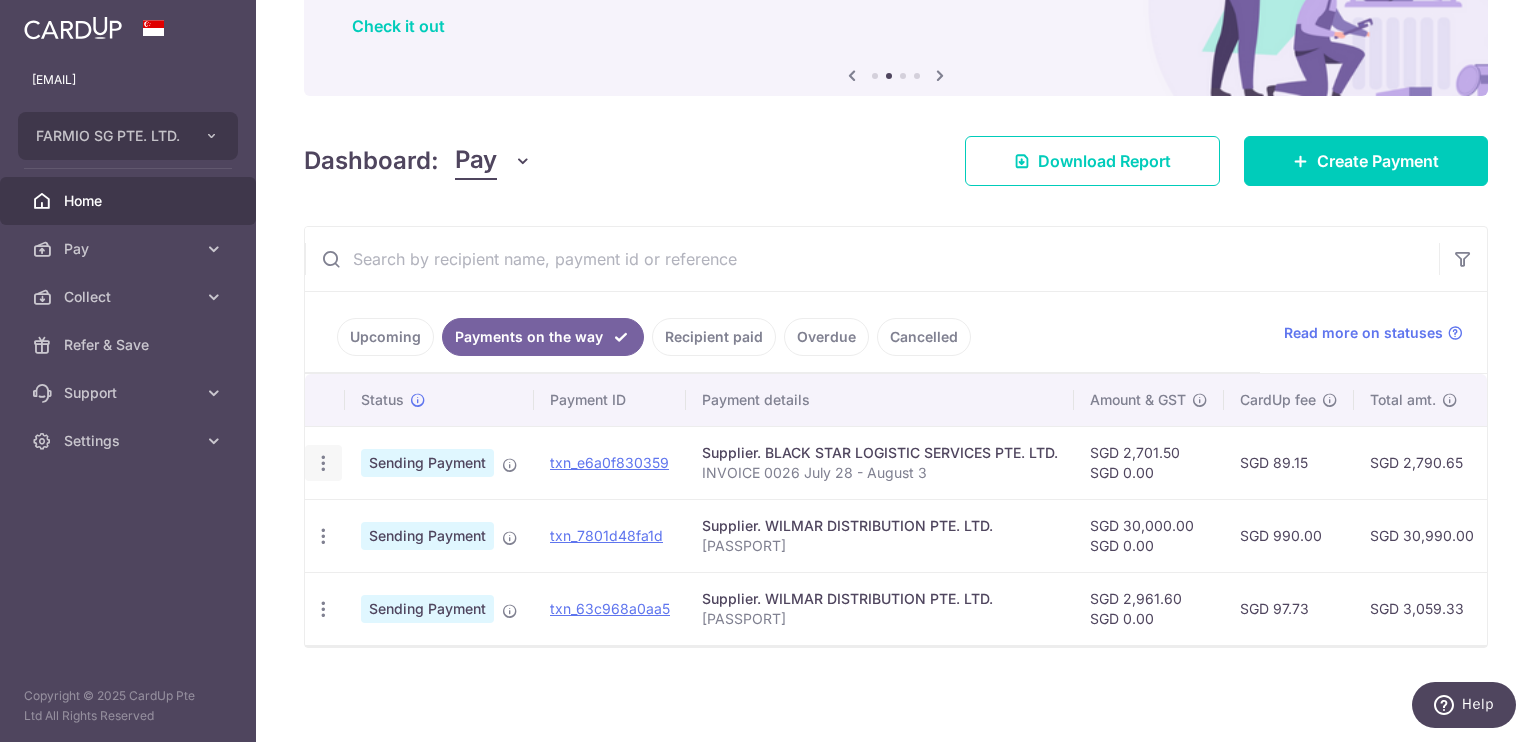 click on "PDF Receipt" at bounding box center [323, 463] 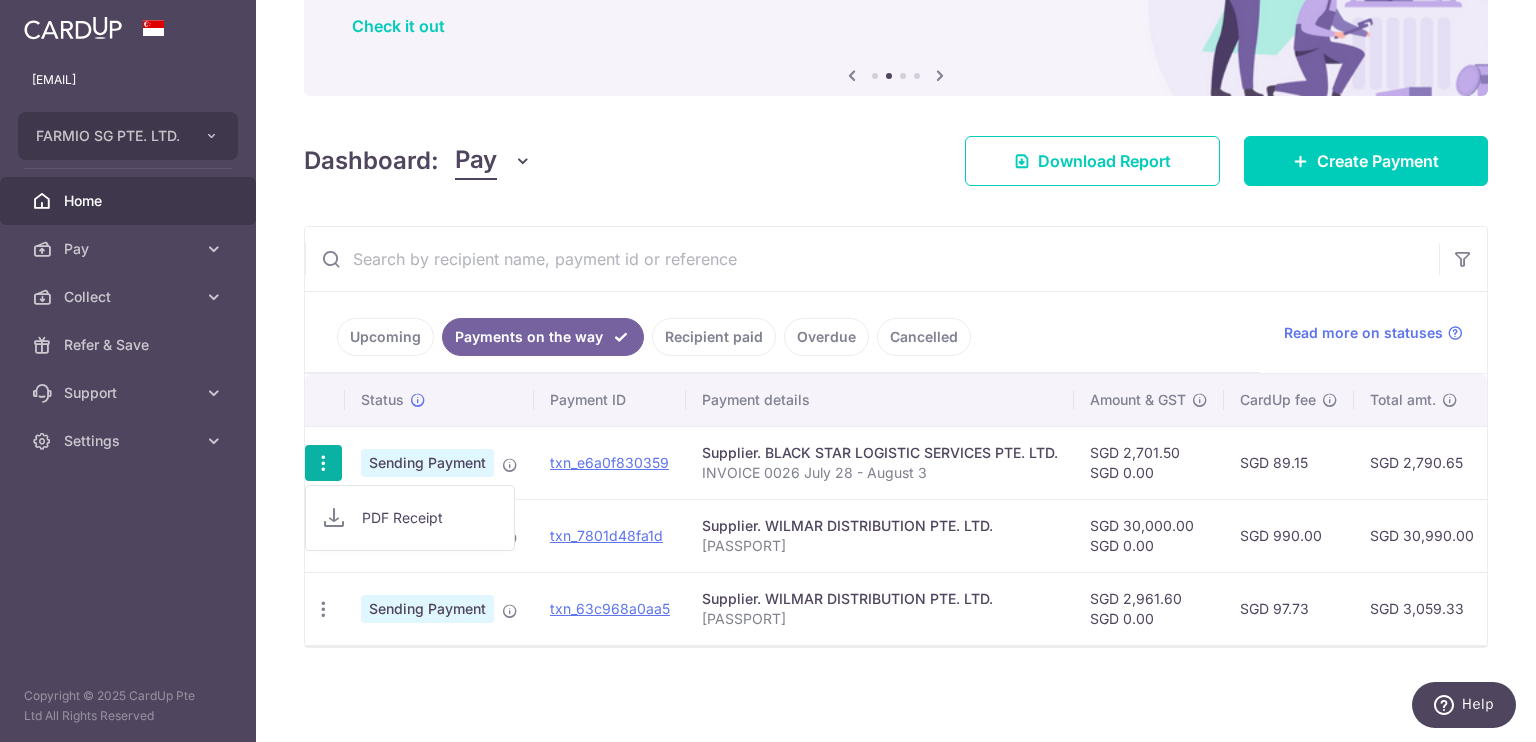 click at bounding box center [323, 463] 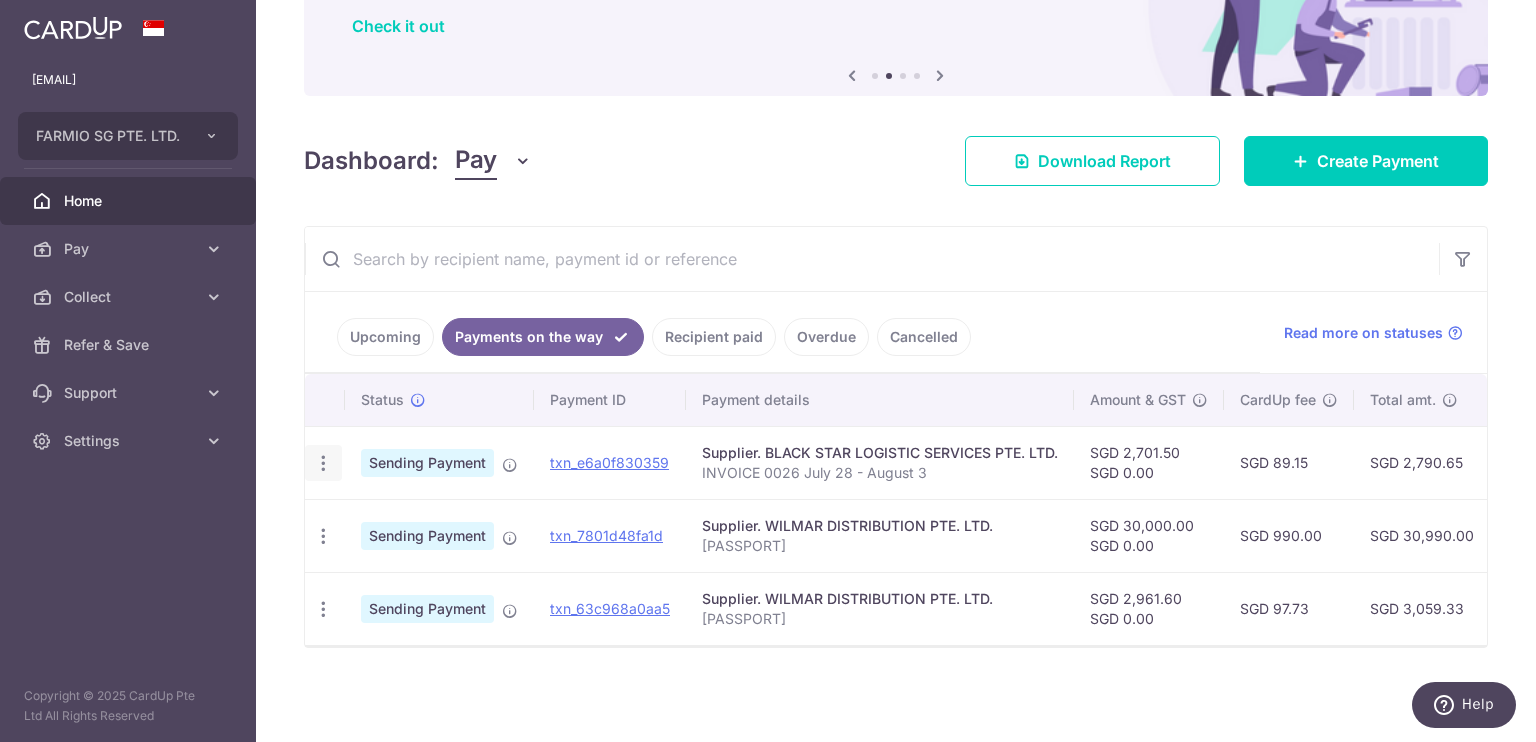 scroll, scrollTop: 0, scrollLeft: 406, axis: horizontal 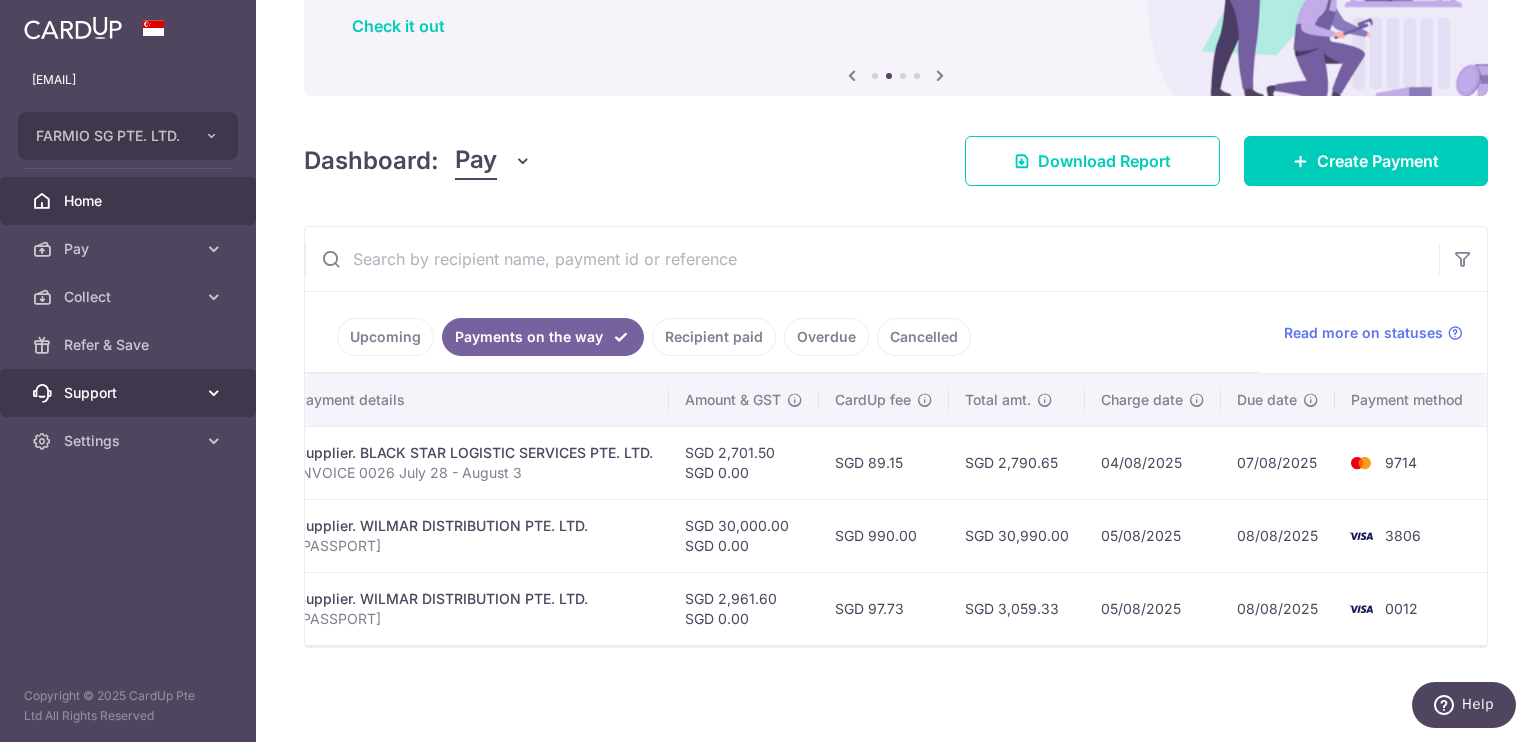 click on "Support" at bounding box center (128, 393) 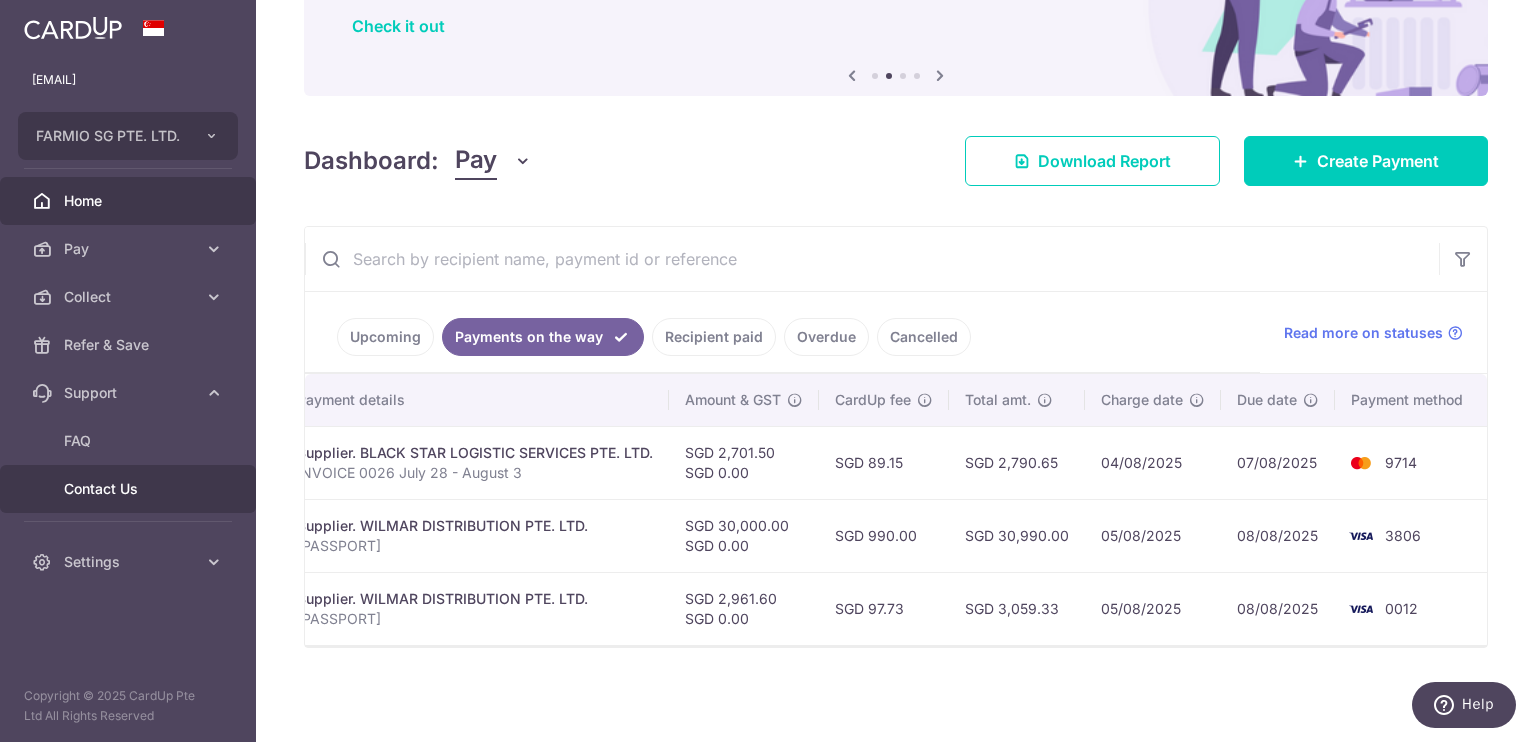 click on "Contact Us" at bounding box center (130, 489) 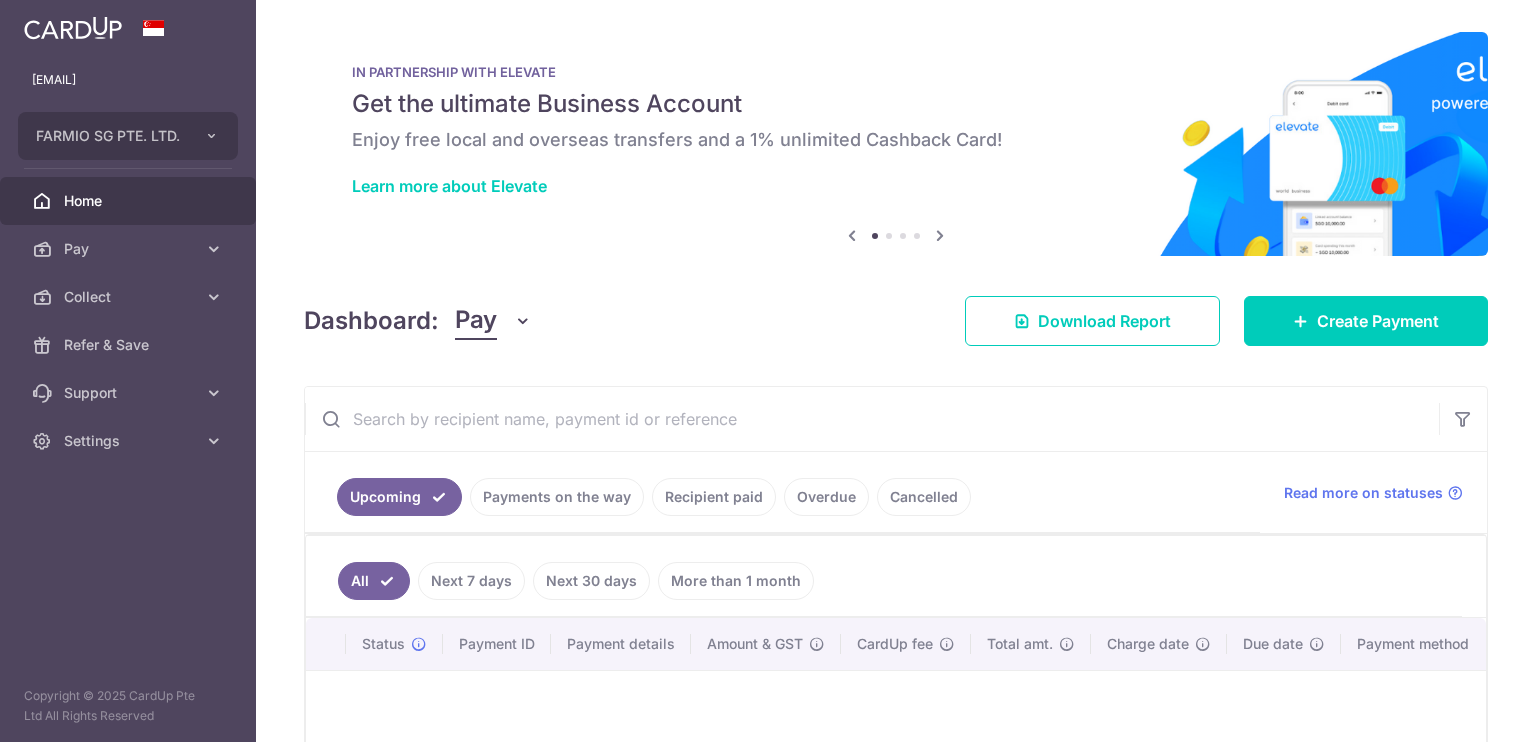 scroll, scrollTop: 0, scrollLeft: 0, axis: both 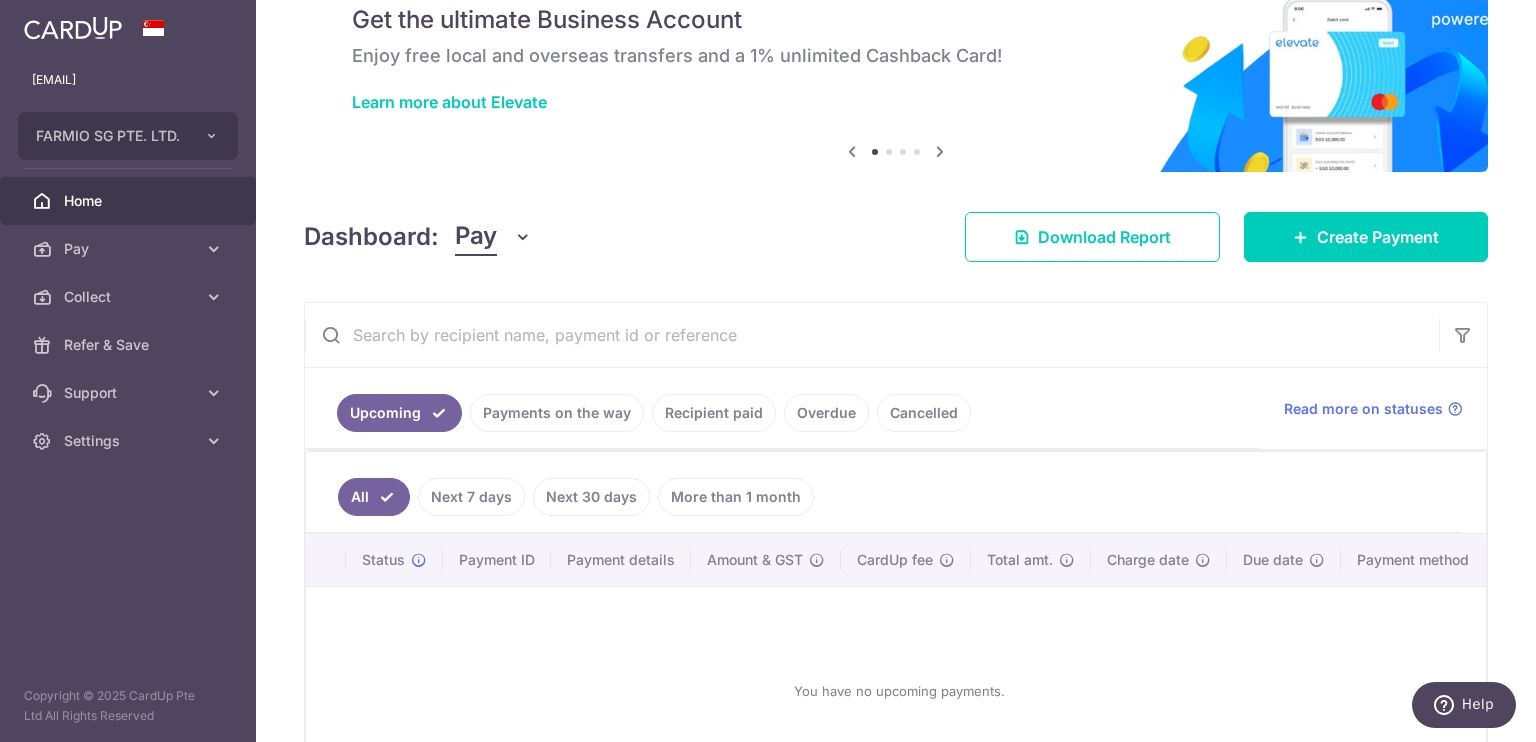 click on "Payments on the way" at bounding box center [557, 413] 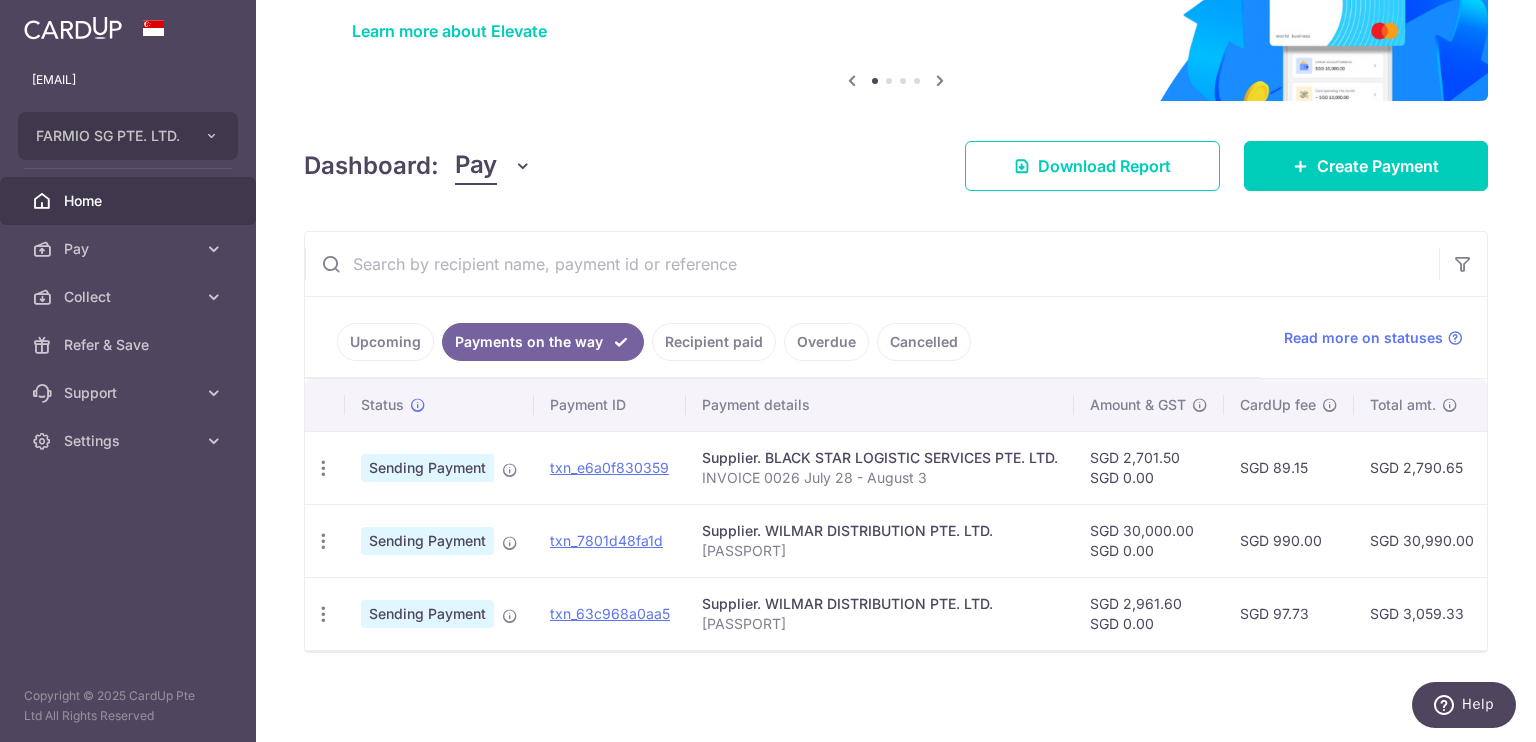 scroll, scrollTop: 156, scrollLeft: 0, axis: vertical 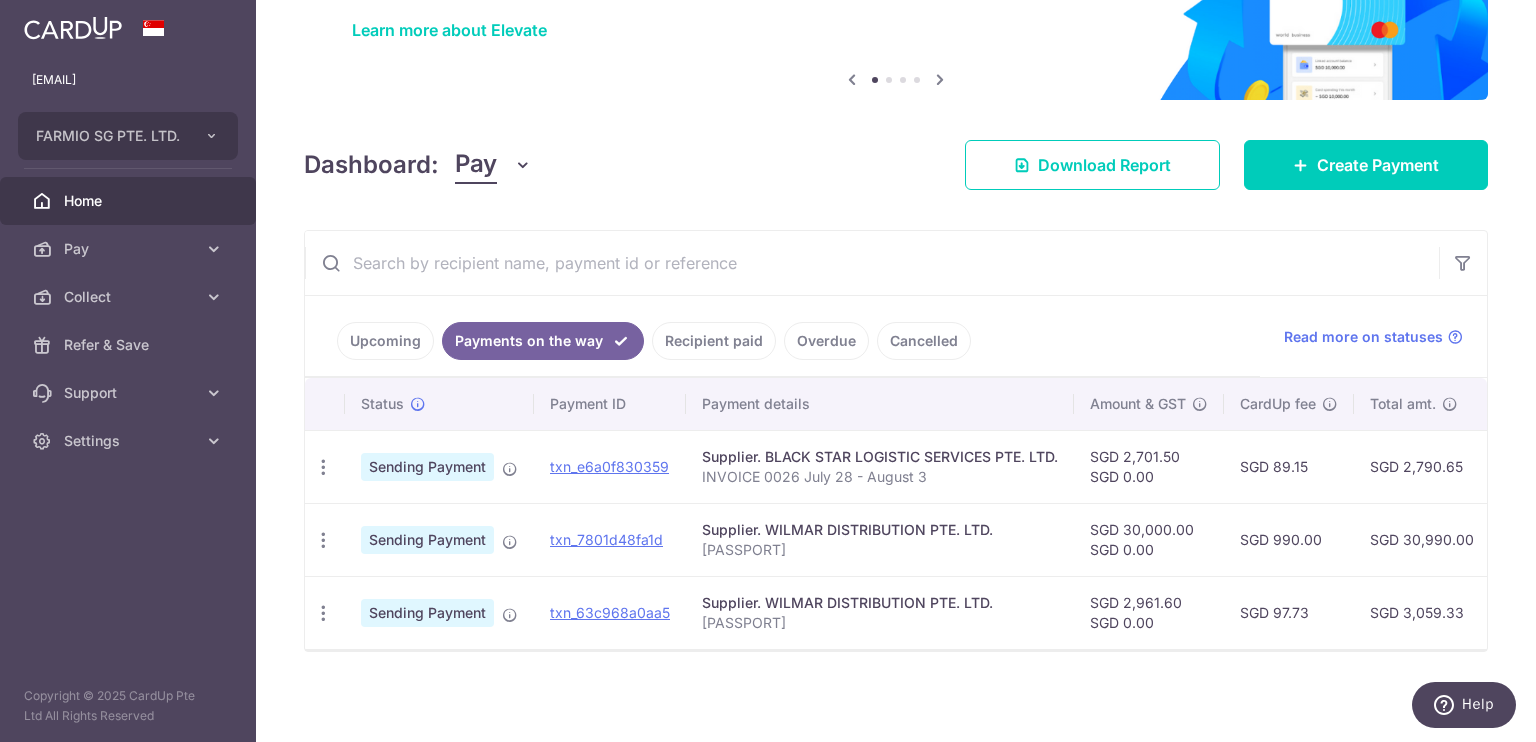 click on "Recipient paid" at bounding box center [714, 341] 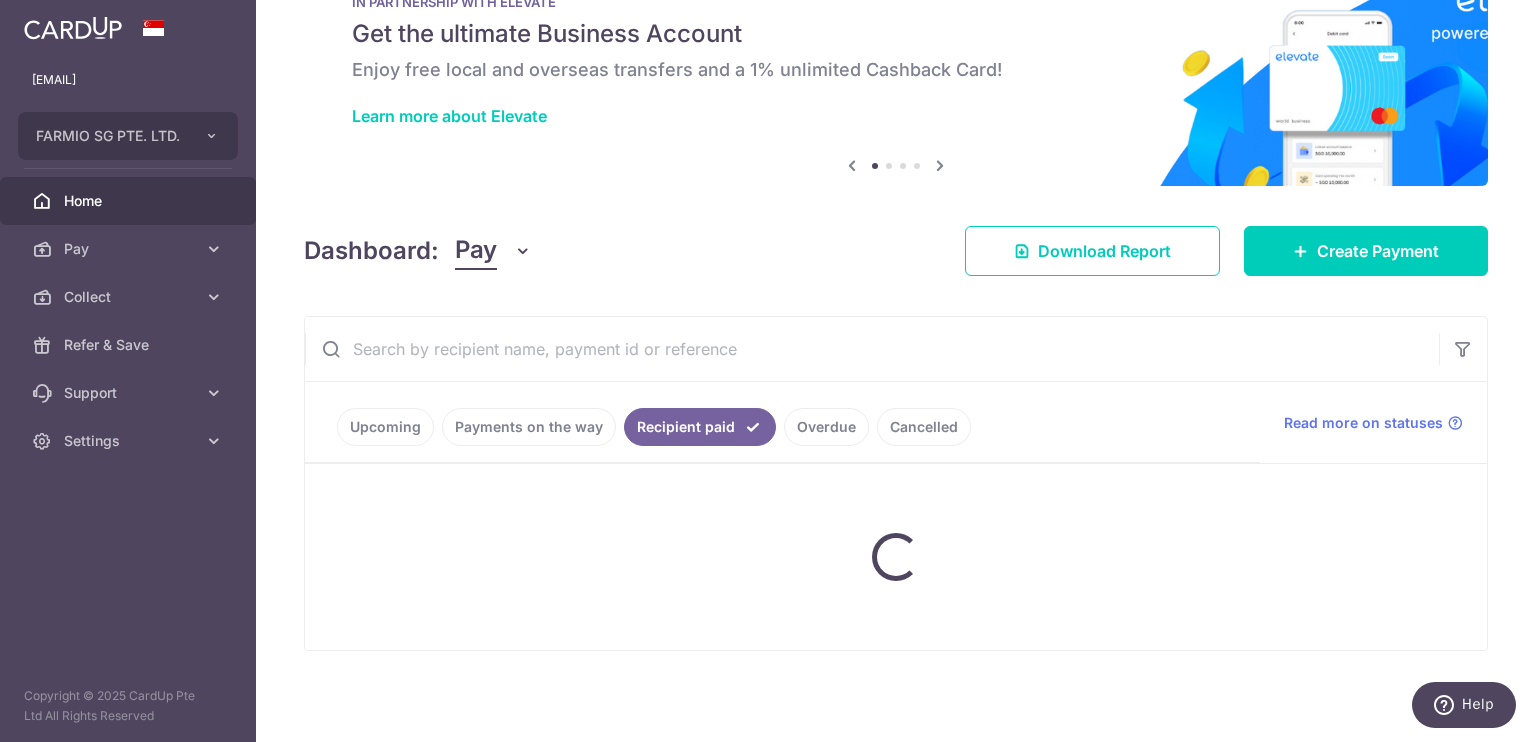 scroll, scrollTop: 156, scrollLeft: 0, axis: vertical 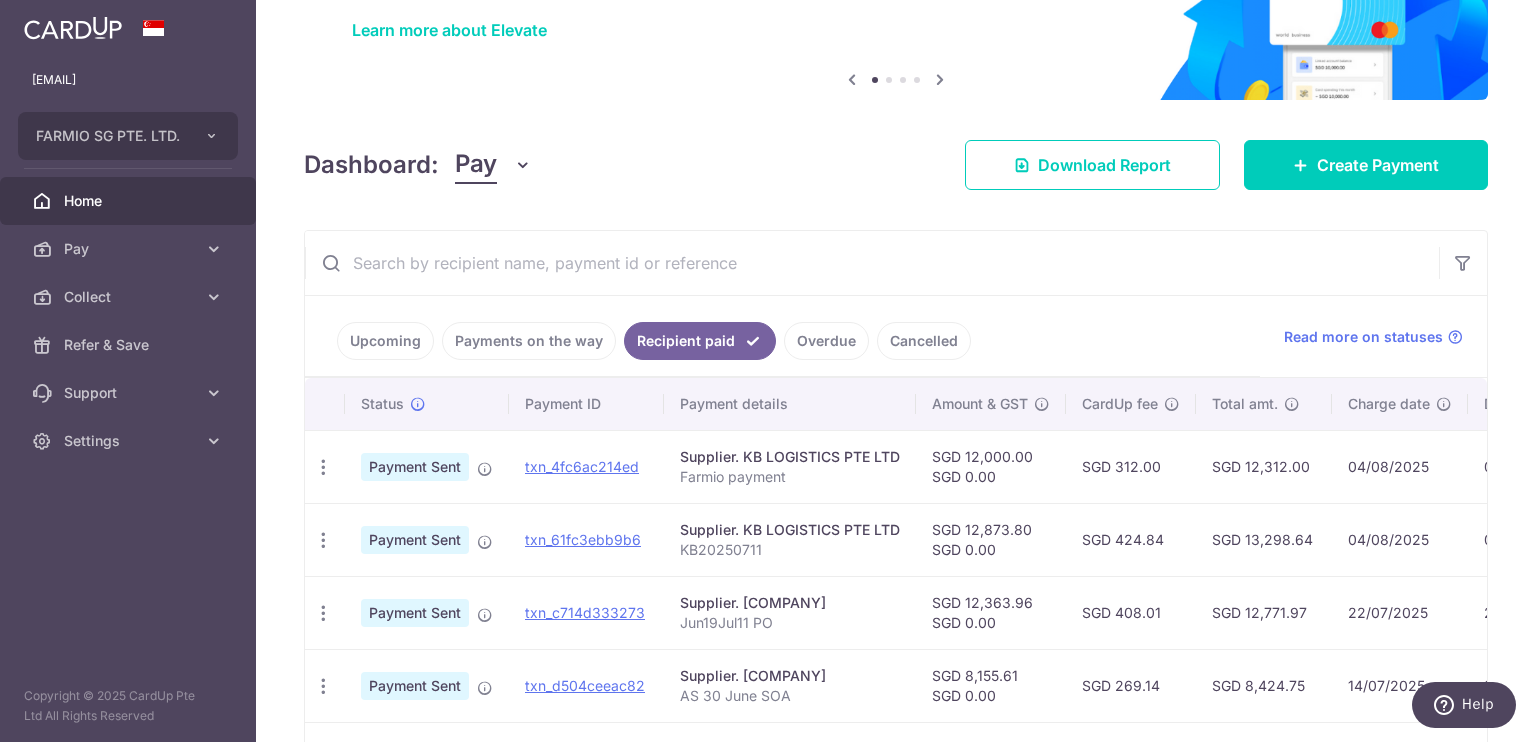 click on "Payments on the way" at bounding box center (529, 341) 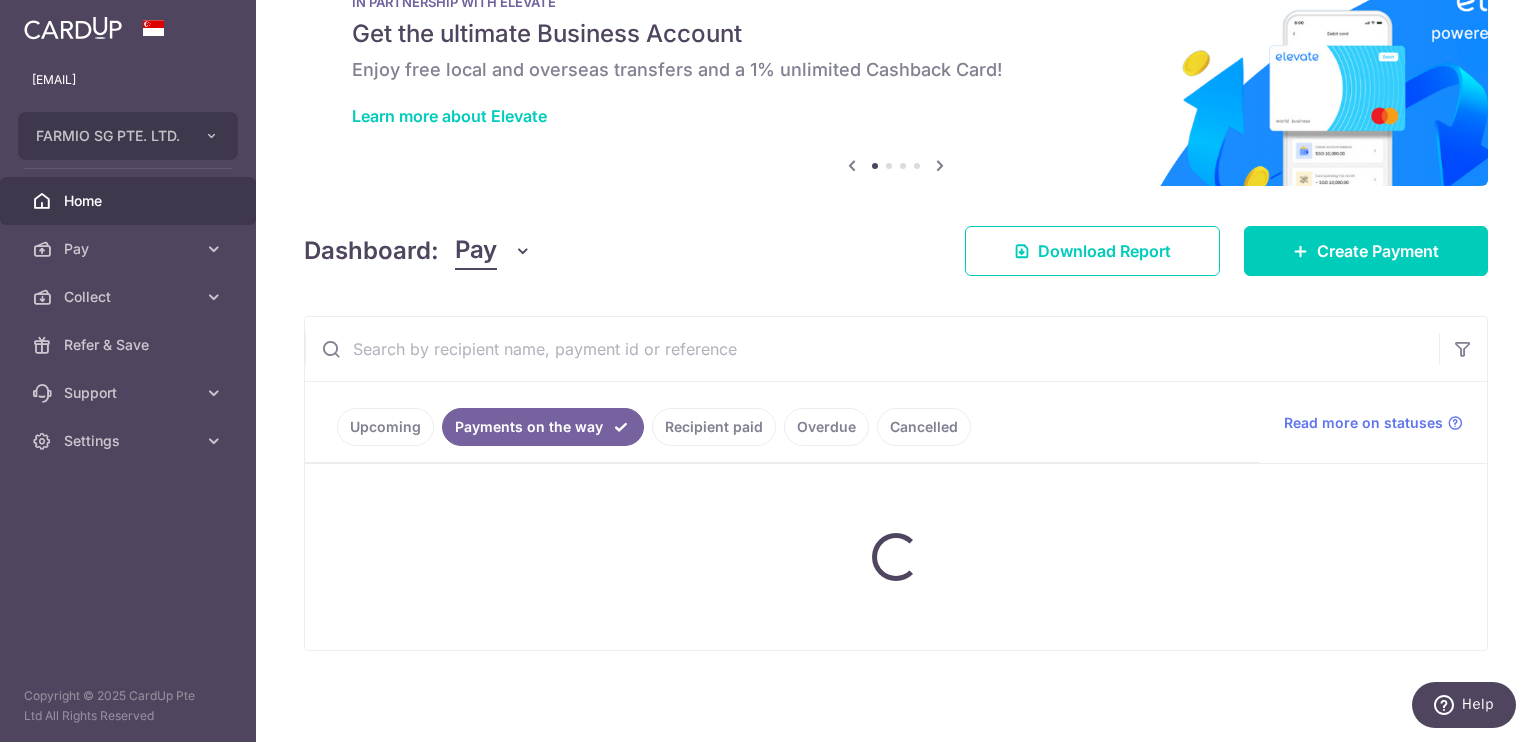 scroll, scrollTop: 156, scrollLeft: 0, axis: vertical 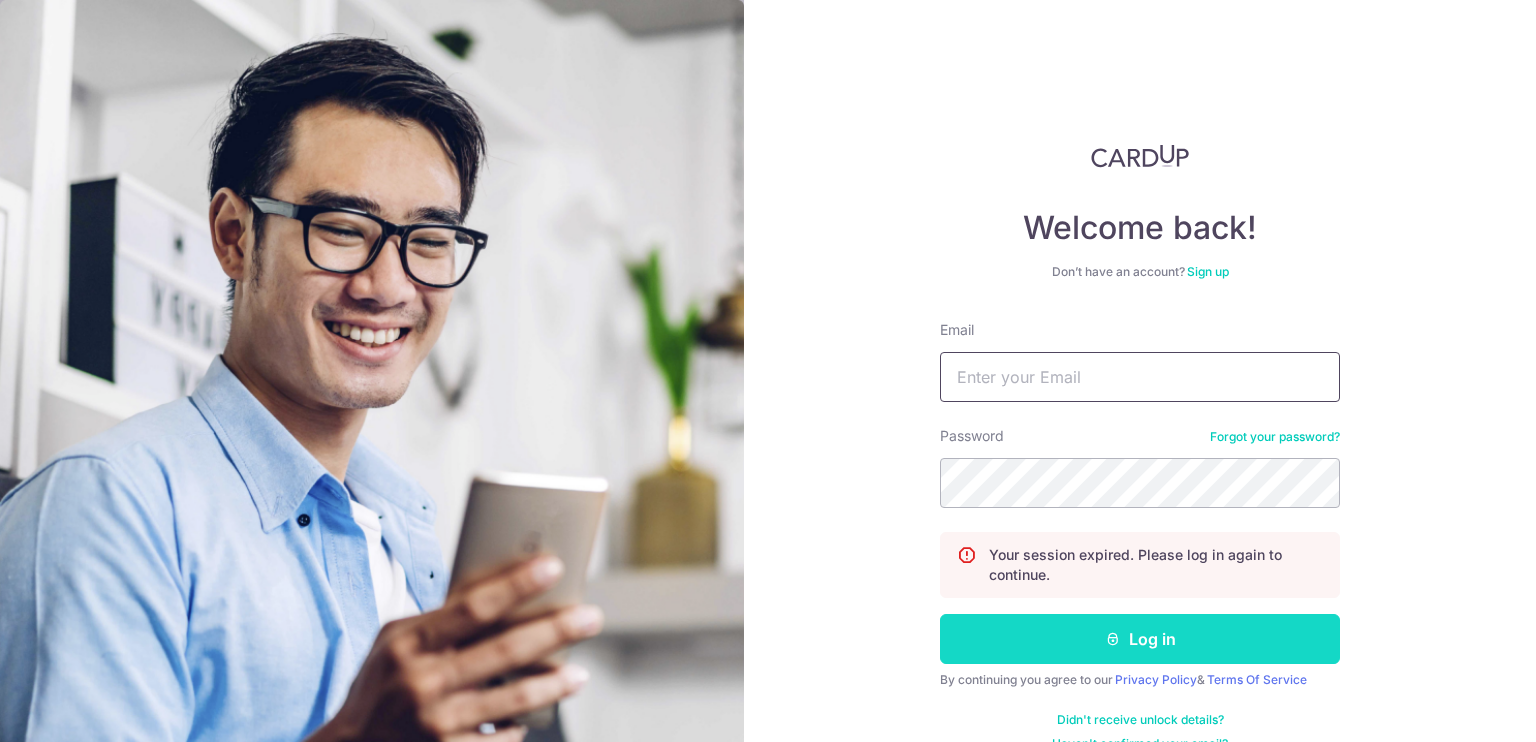 type on "[USERNAME]@example.com" 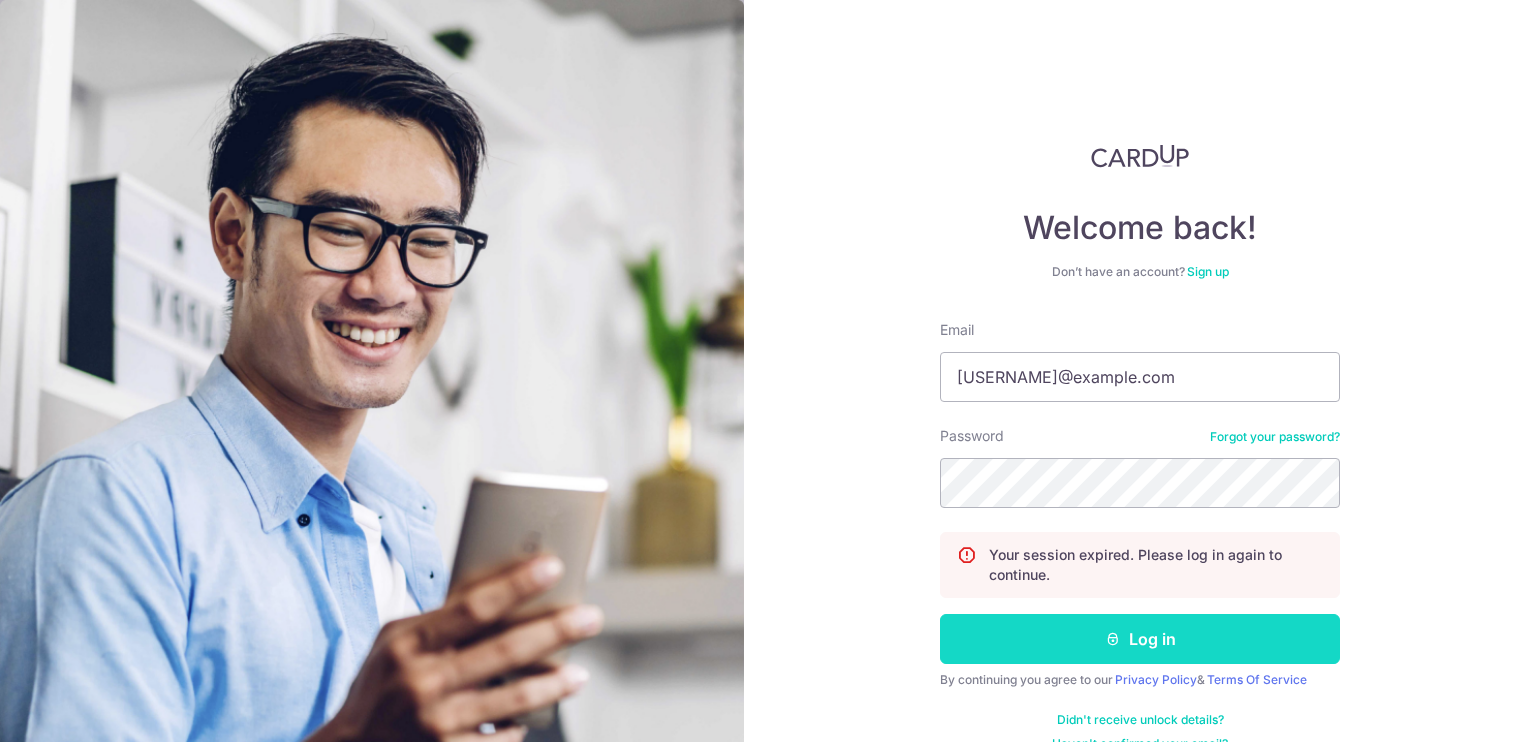 click on "Log in" at bounding box center (1140, 639) 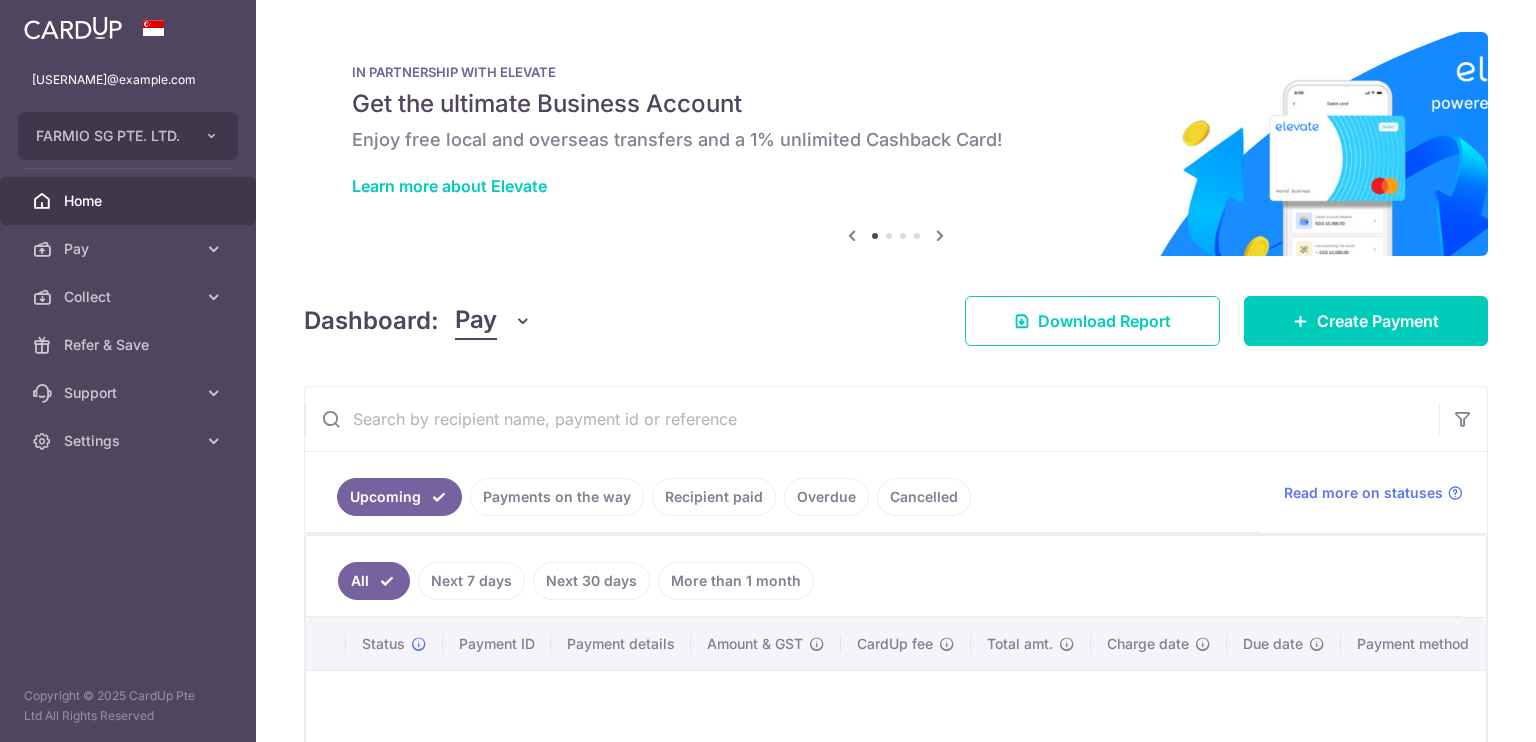 scroll, scrollTop: 0, scrollLeft: 0, axis: both 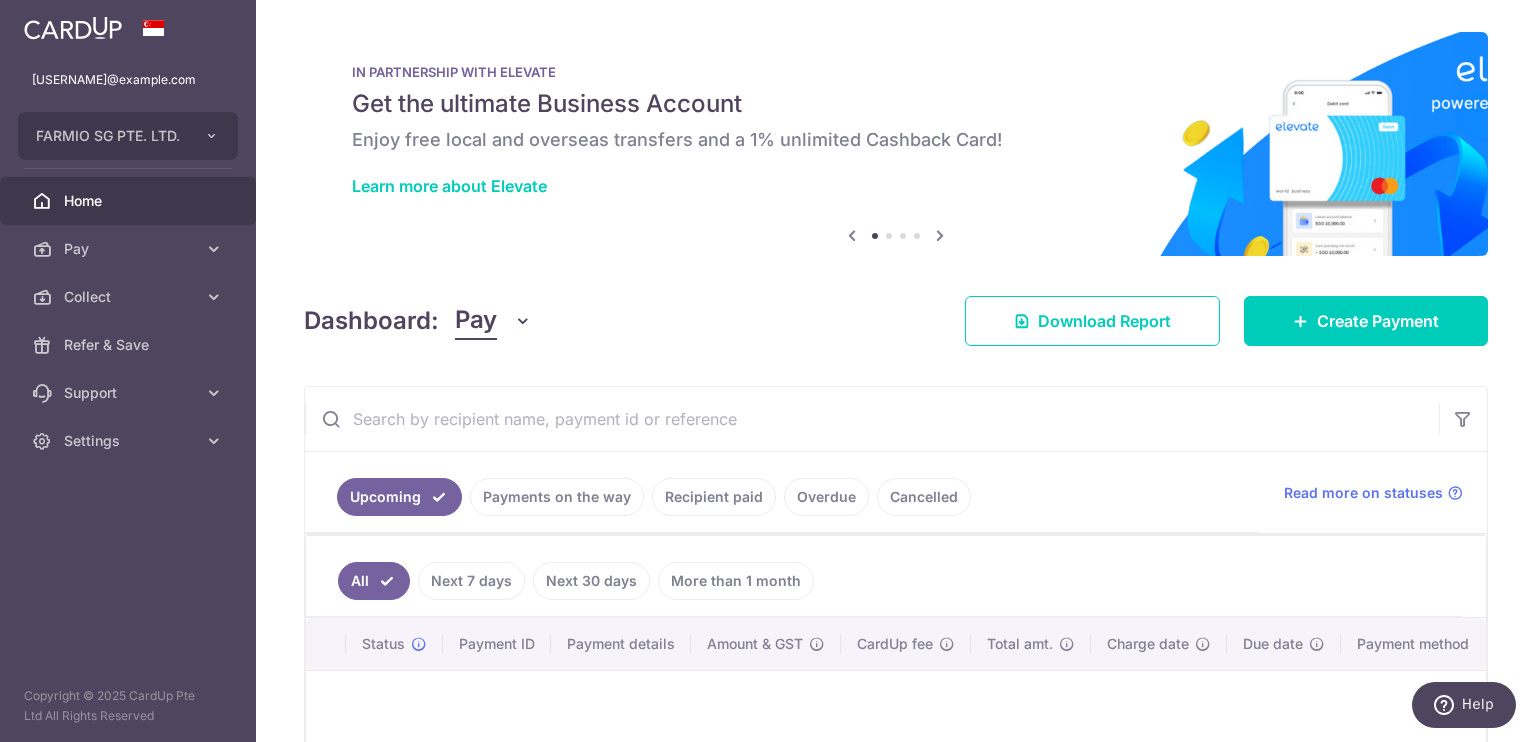 click on "Payments on the way" at bounding box center (557, 497) 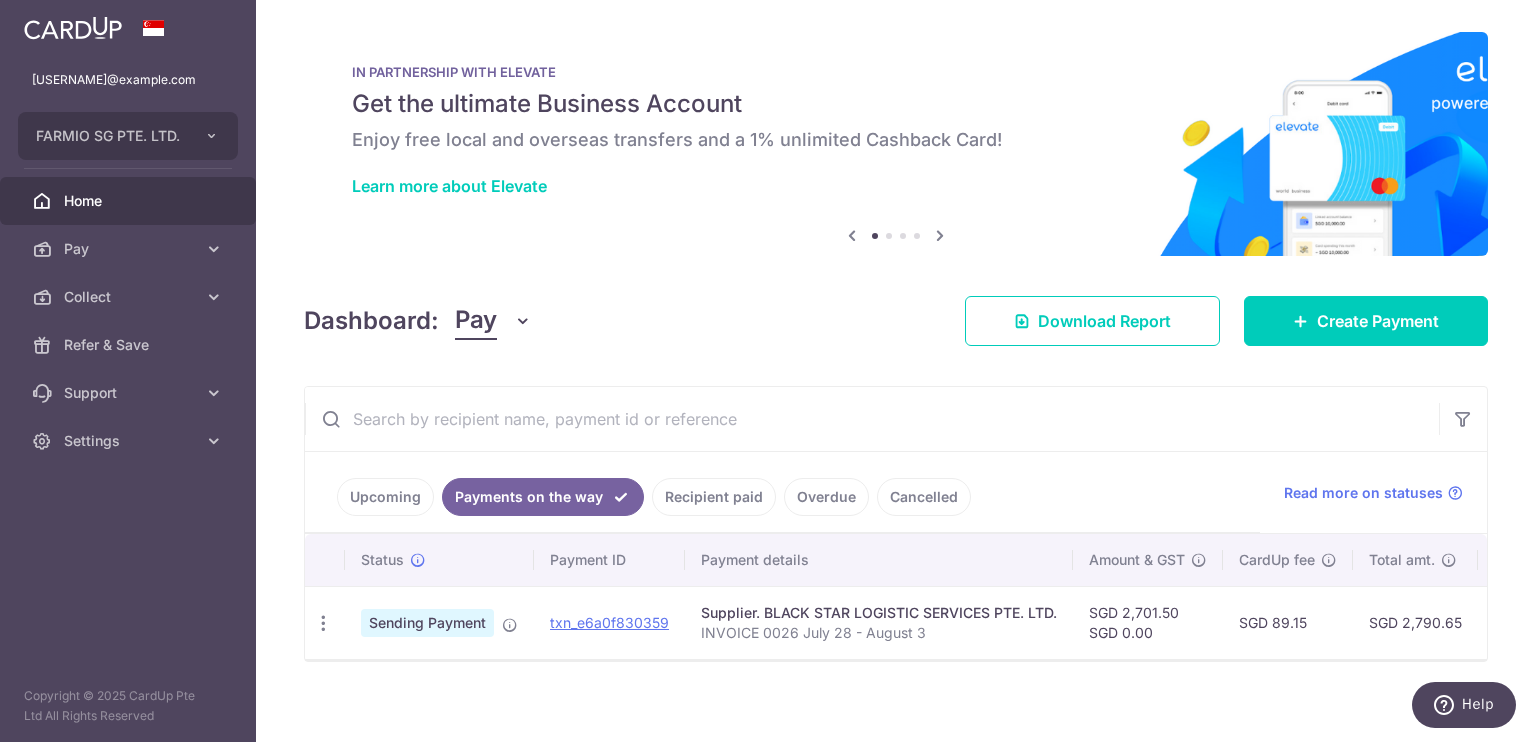 scroll, scrollTop: 21, scrollLeft: 0, axis: vertical 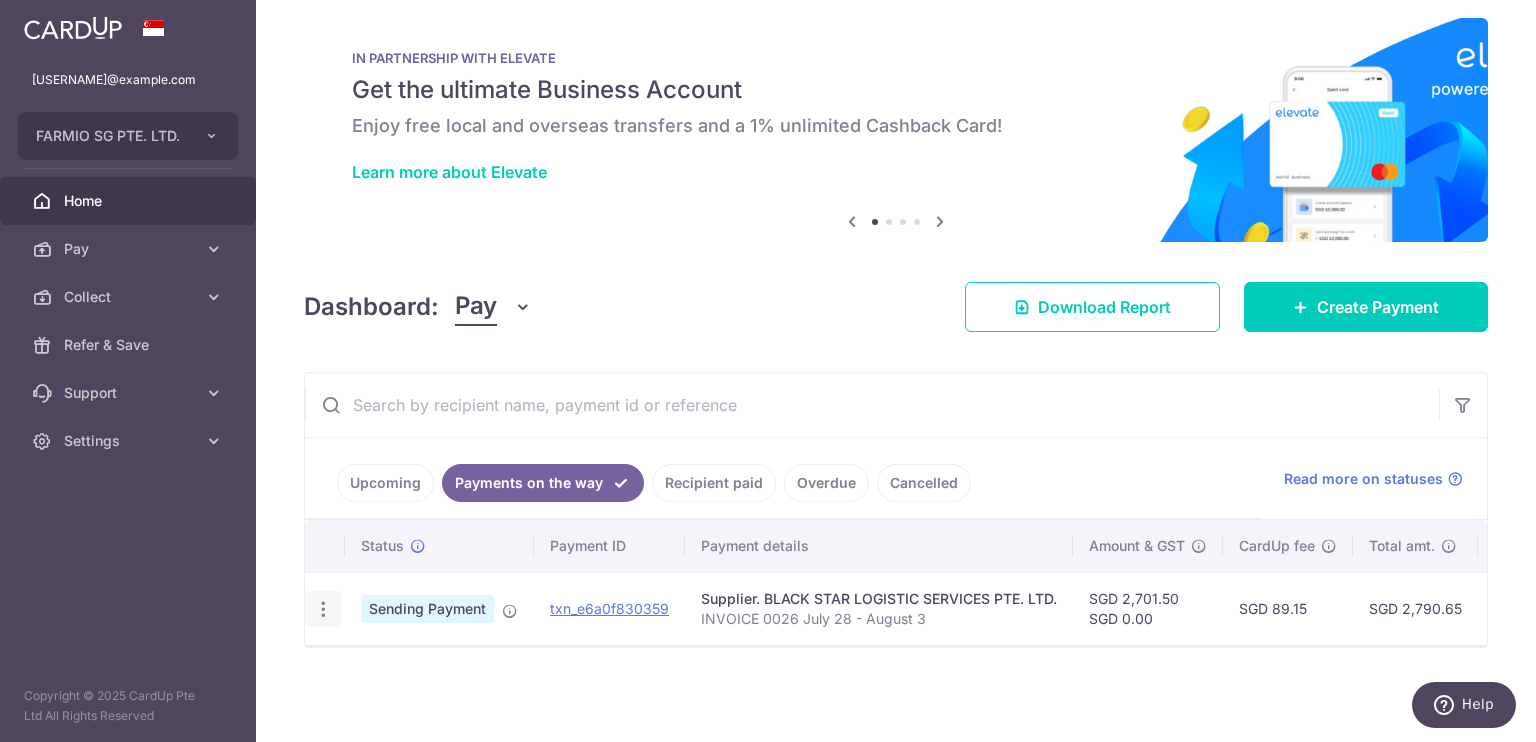 click on "PDF Receipt" at bounding box center (323, 609) 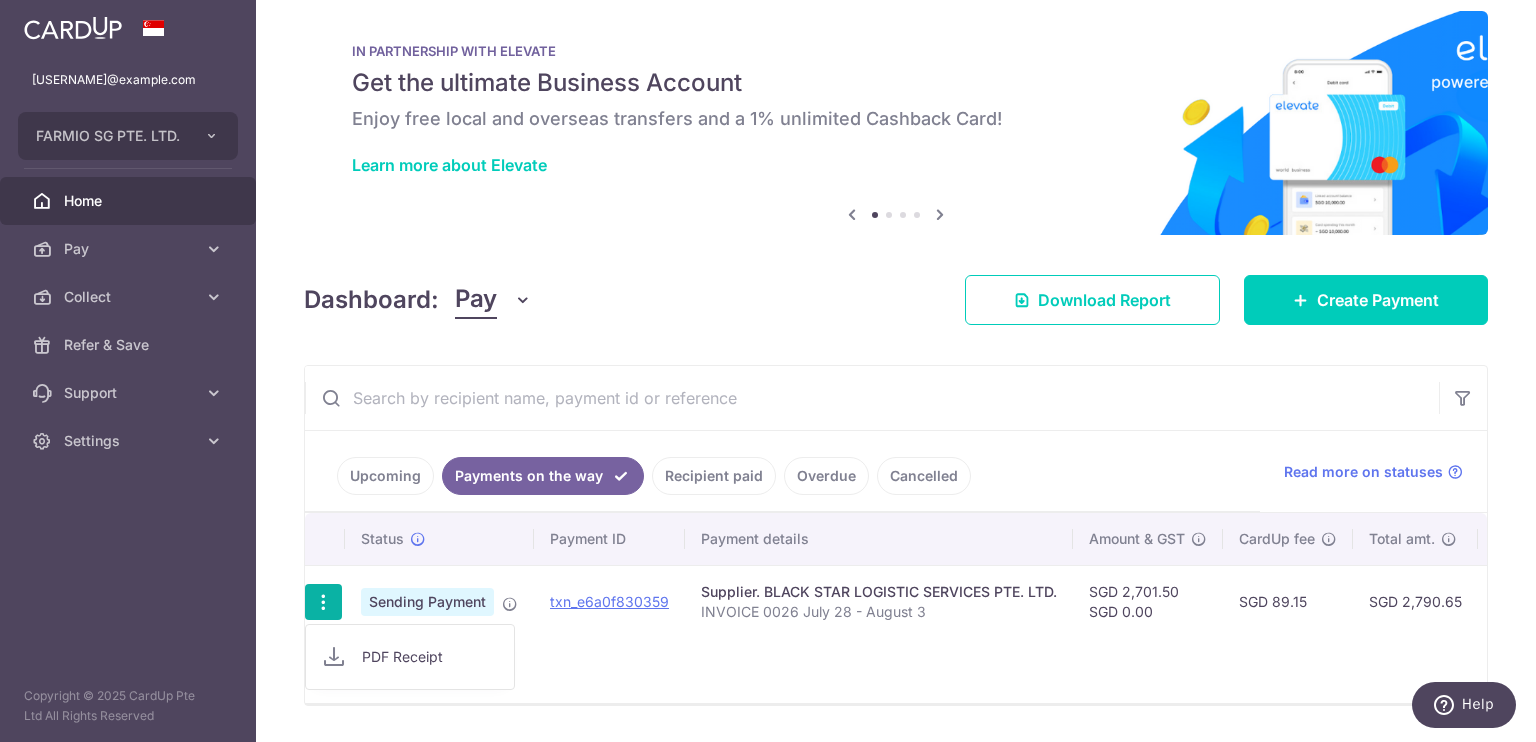click at bounding box center [323, 602] 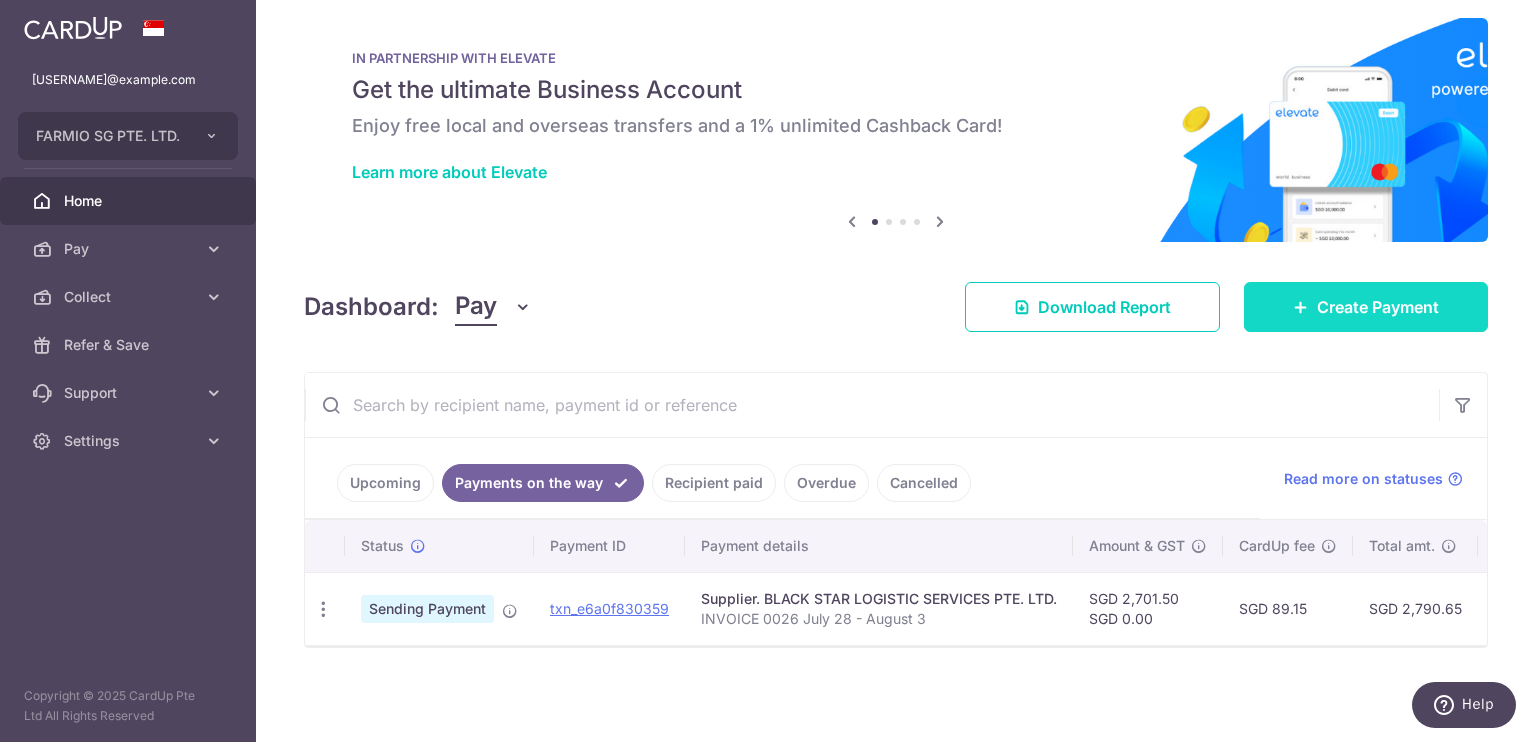 click at bounding box center [1301, 307] 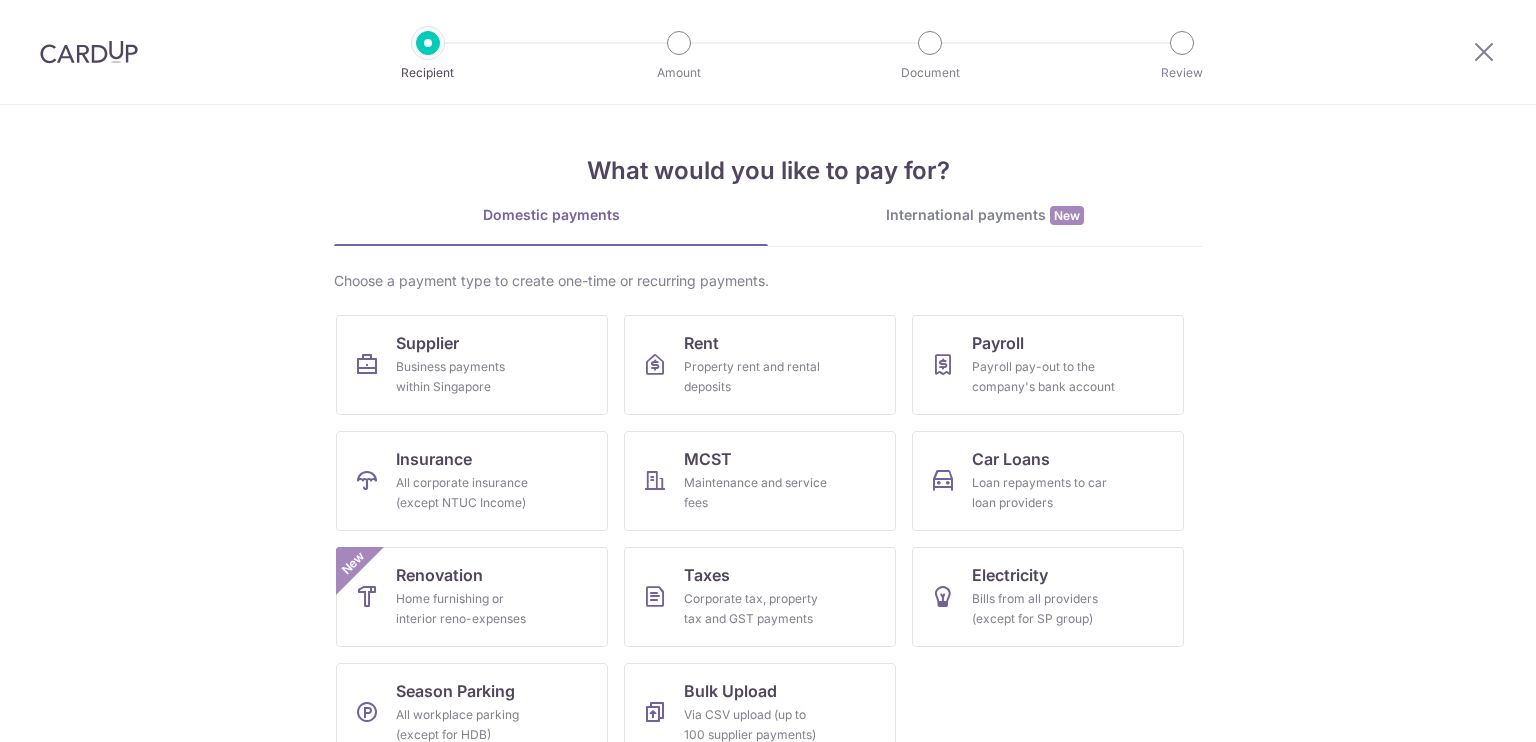 scroll, scrollTop: 0, scrollLeft: 0, axis: both 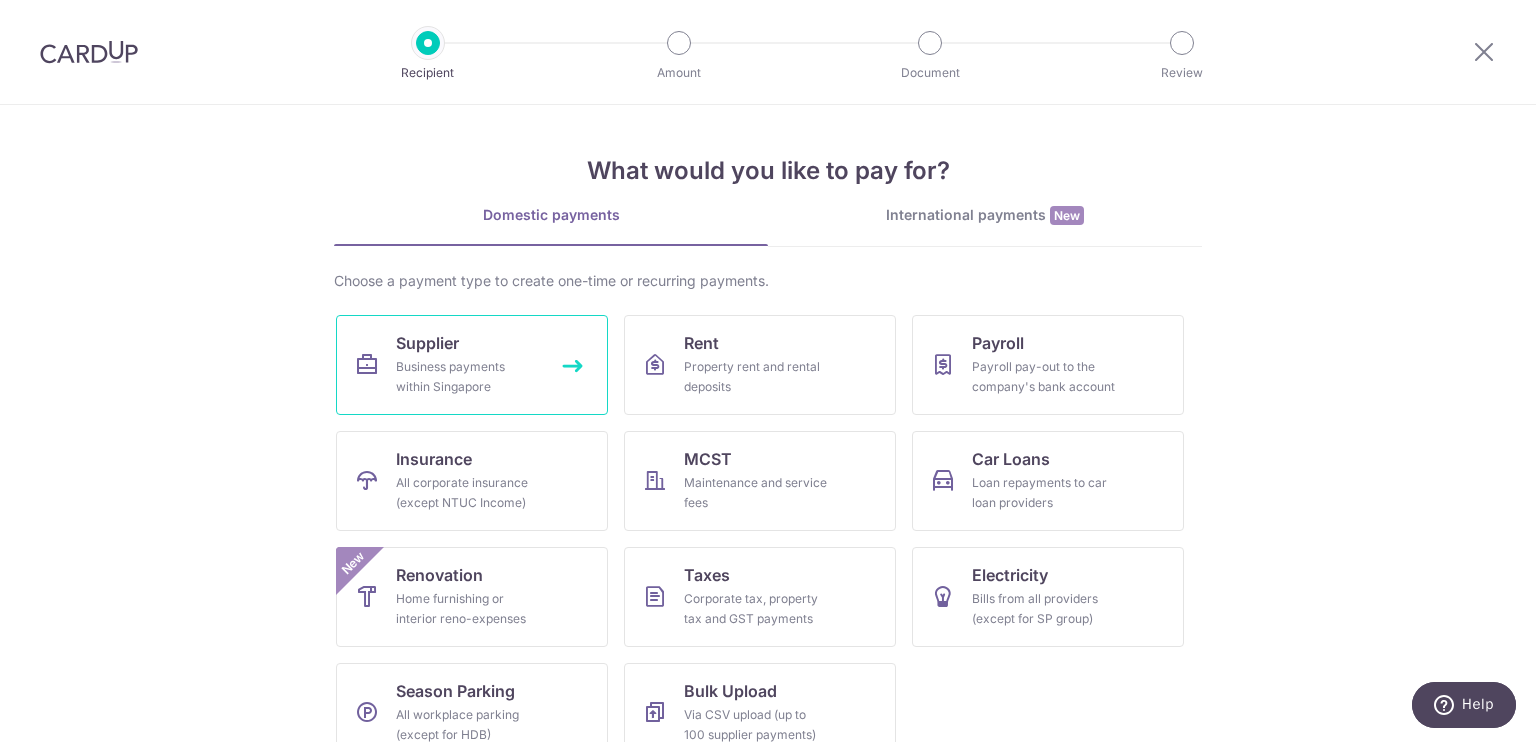 click on "Supplier Business payments within Singapore" at bounding box center (472, 365) 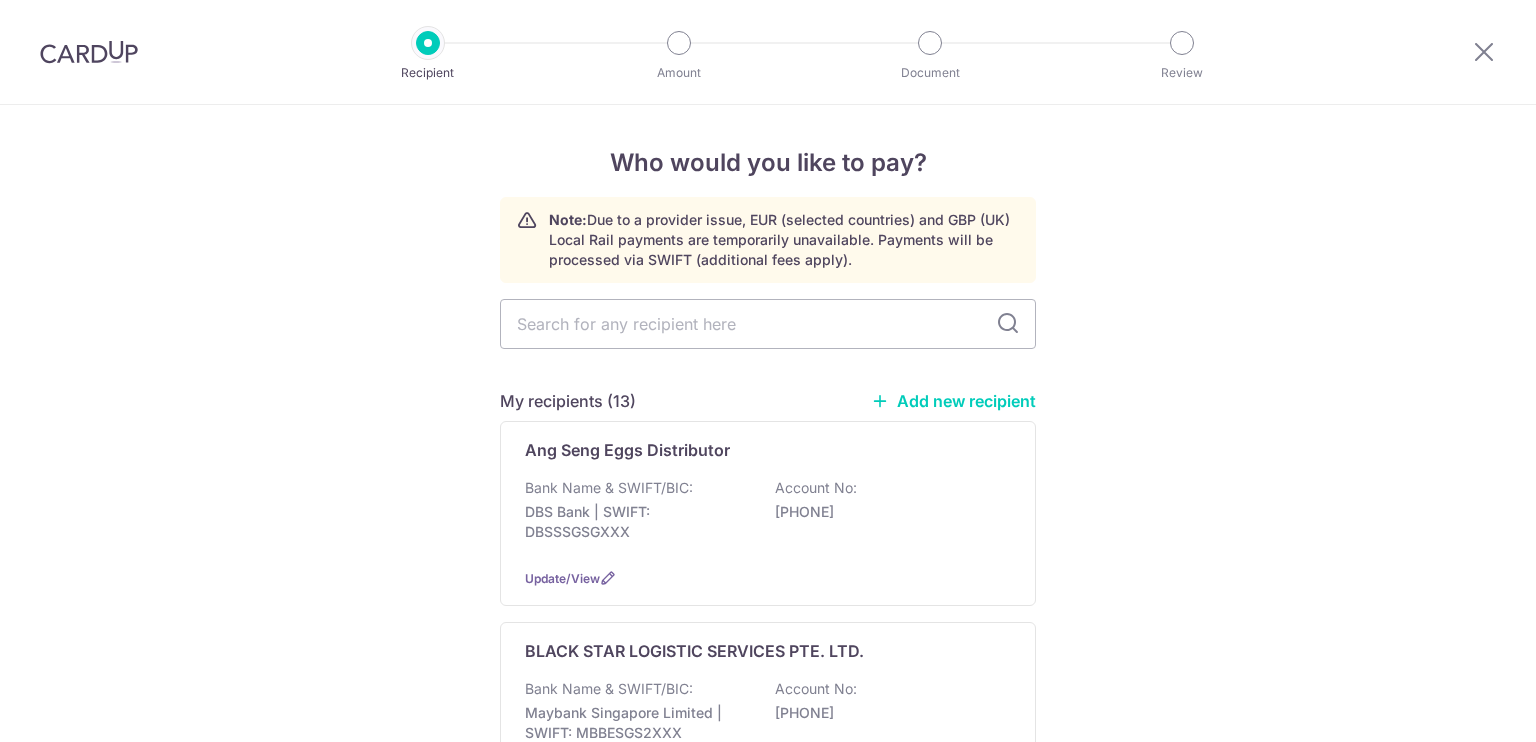 scroll, scrollTop: 0, scrollLeft: 0, axis: both 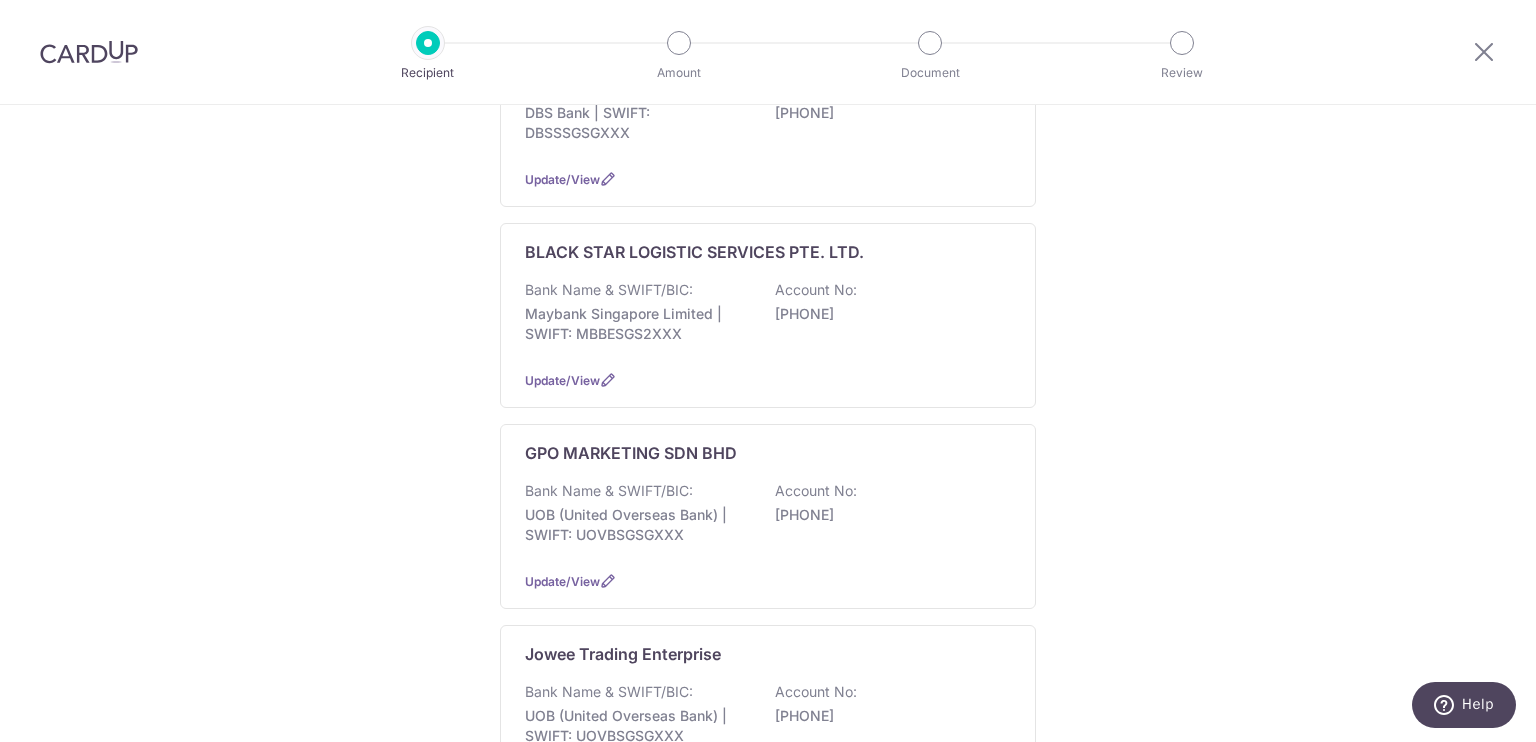 click on "Who would you like to pay?
Note:  Due to a provider issue, EUR (selected countries) and GBP (UK) Local Rail payments are temporarily unavailable. Payments will be processed via SWIFT (additional fees apply).
My recipients (13)
Add new recipient
Ang Seng Eggs Distributor
Bank Name & SWIFT/BIC:
DBS Bank | SWIFT: DBSSSGSGXXX
Account No:
[ACCOUNT_NUMBER]
Update/View
BLACK STAR LOGISTIC SERVICES PTE. LTD.
Bank Name & SWIFT/BIC:" at bounding box center [768, 2026] 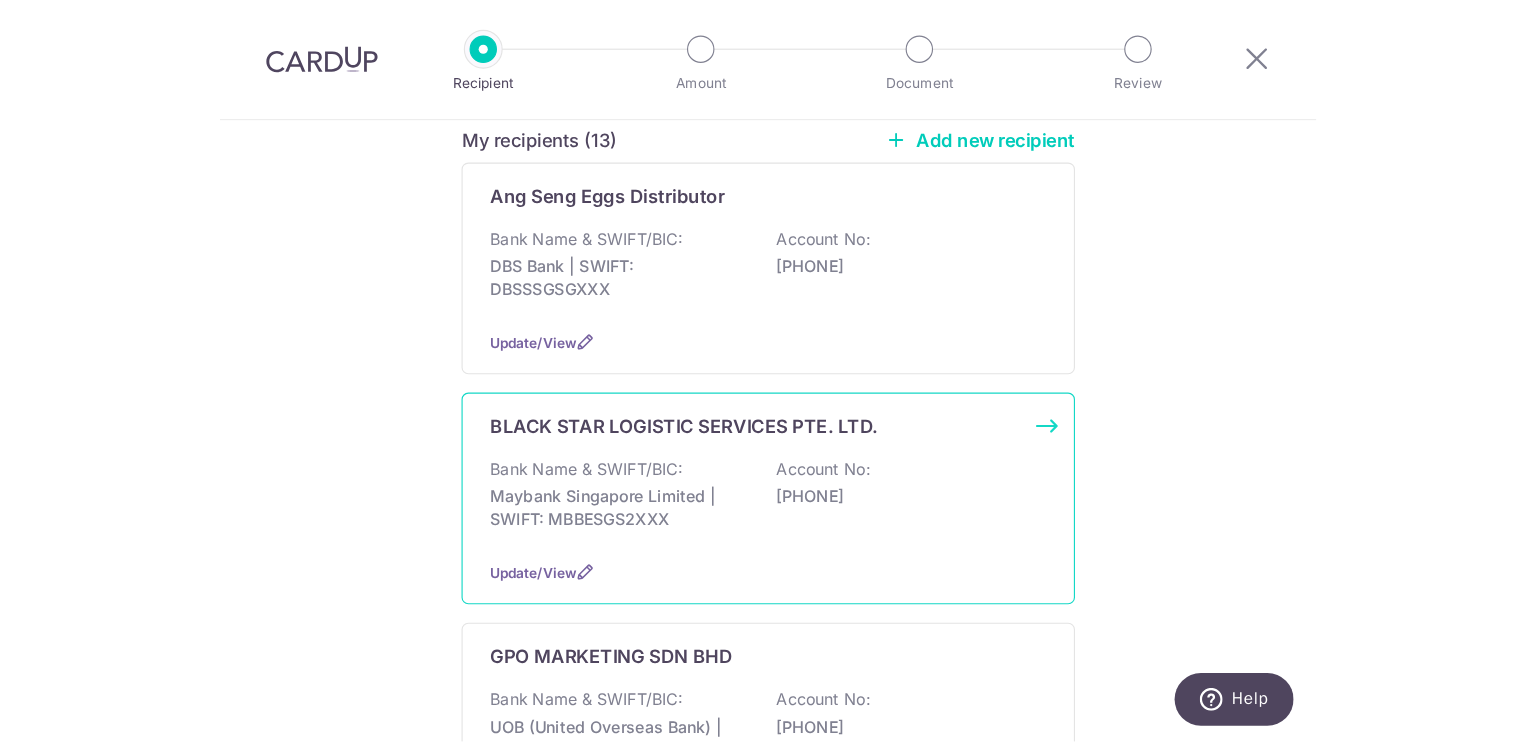 scroll, scrollTop: 279, scrollLeft: 0, axis: vertical 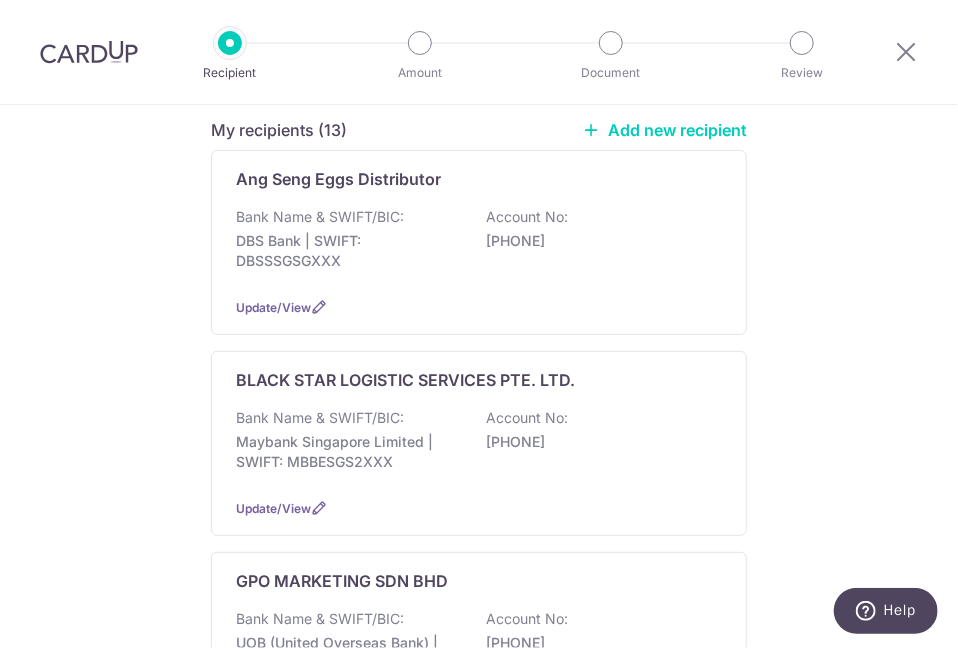 click on "Who would you like to pay?
Note:  Due to a provider issue, EUR (selected countries) and GBP (UK) Local Rail payments are temporarily unavailable. Payments will be processed via SWIFT (additional fees apply).
My recipients (13)
Add new recipient
Ang Seng Eggs Distributor
Bank Name & SWIFT/BIC:
DBS Bank | SWIFT: DBSSSGSGXXX
Account No:
[ACCOUNT_NUMBER]
Update/View
BLACK STAR LOGISTIC SERVICES PTE. LTD.
Bank Name & SWIFT/BIC:" at bounding box center [479, 2150] 